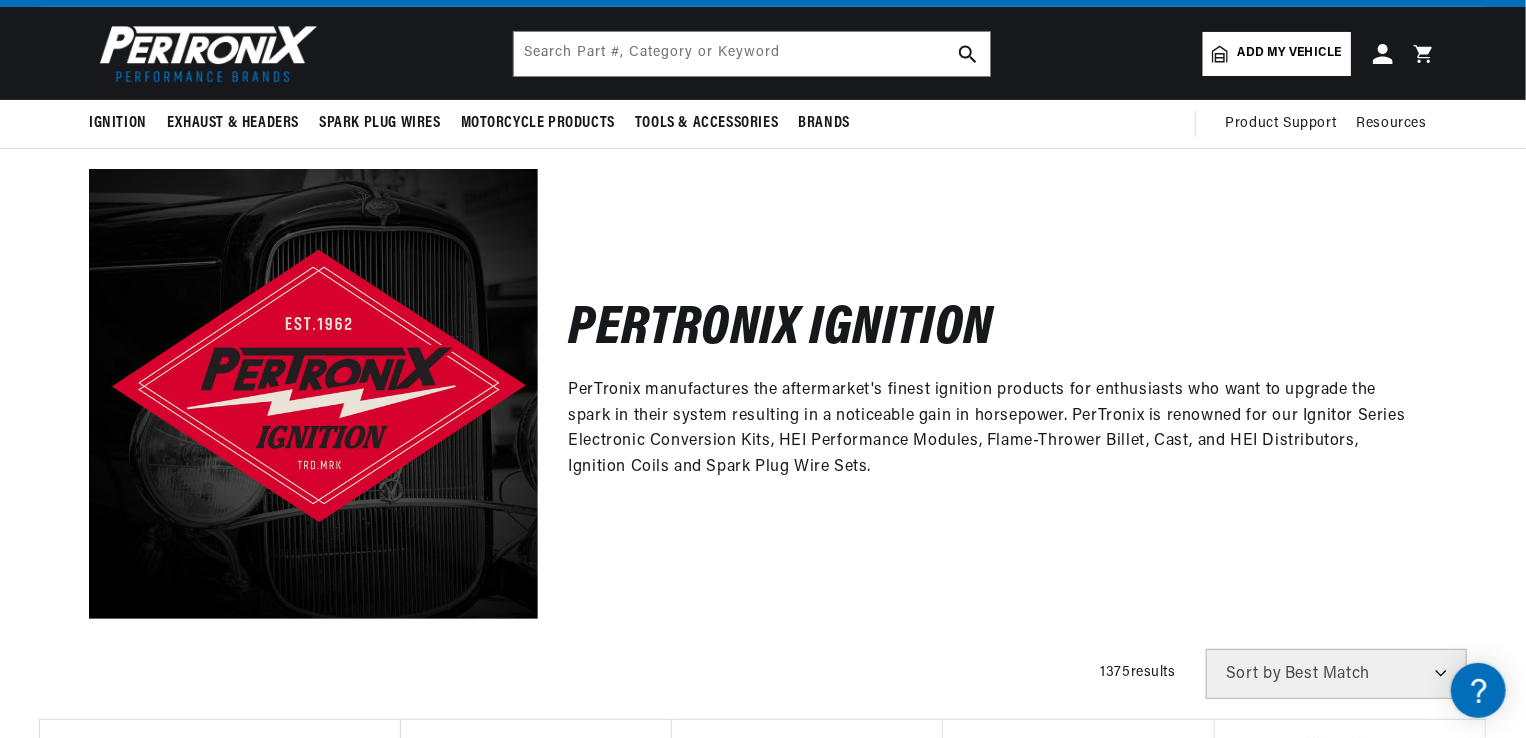 scroll, scrollTop: 200, scrollLeft: 0, axis: vertical 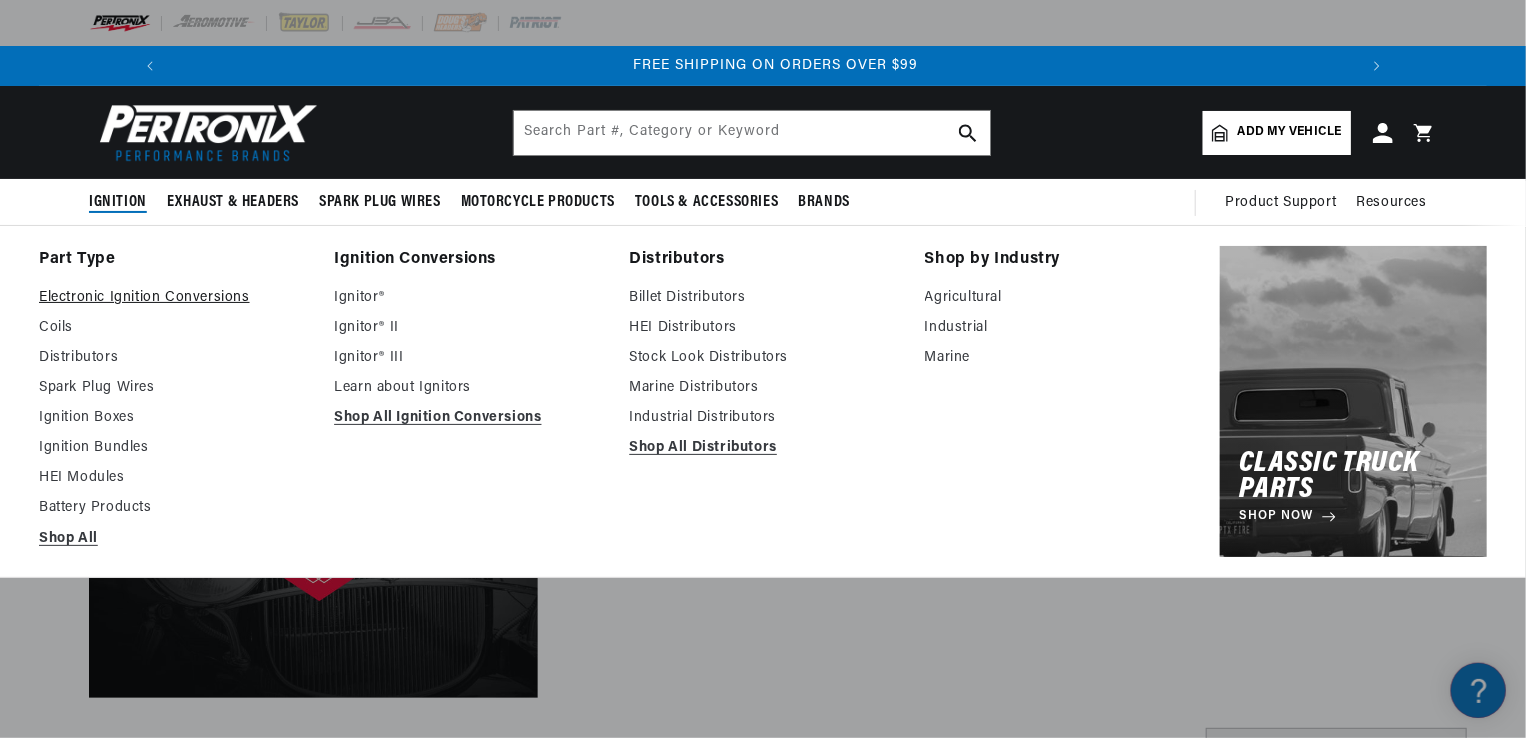 click on "Electronic Ignition Conversions" at bounding box center [172, 298] 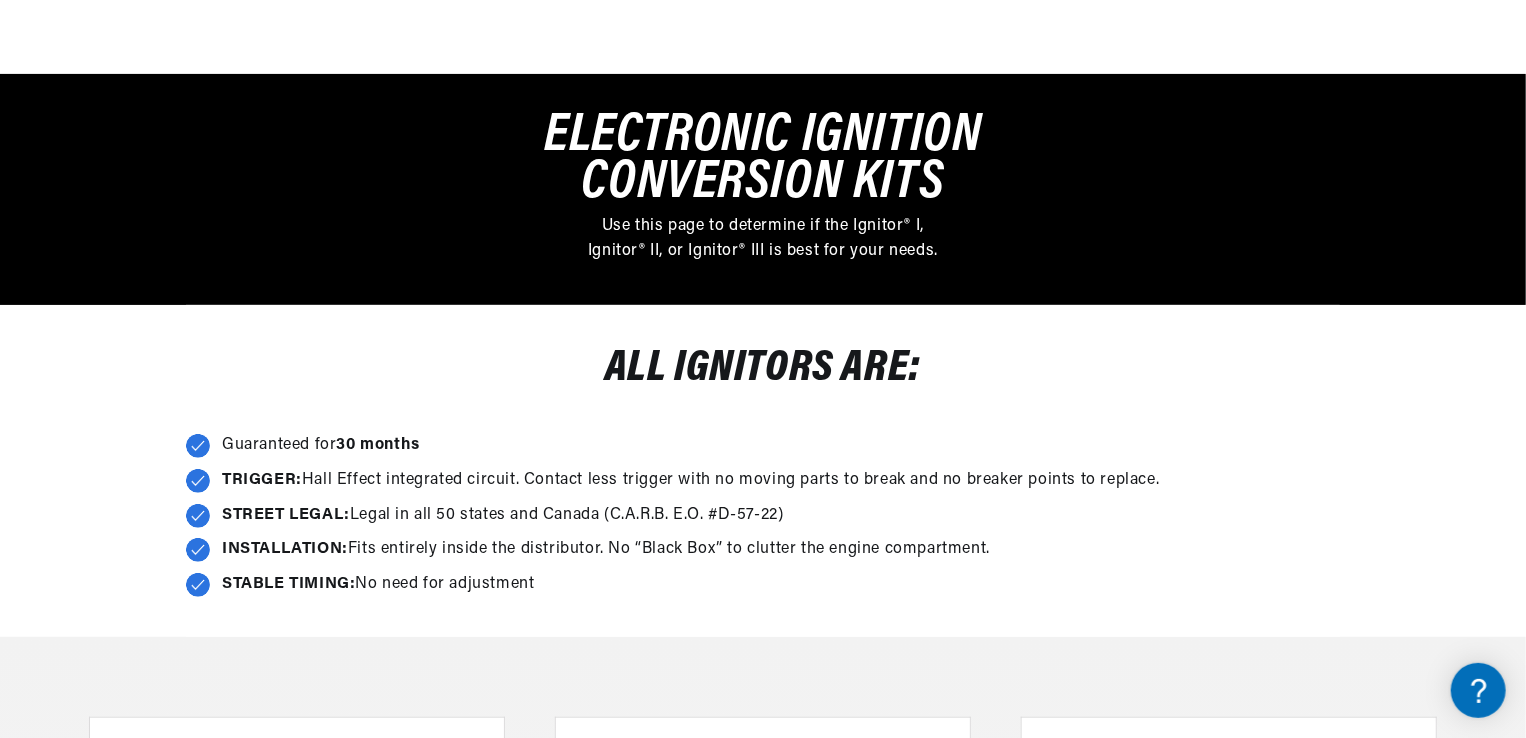 scroll, scrollTop: 300, scrollLeft: 0, axis: vertical 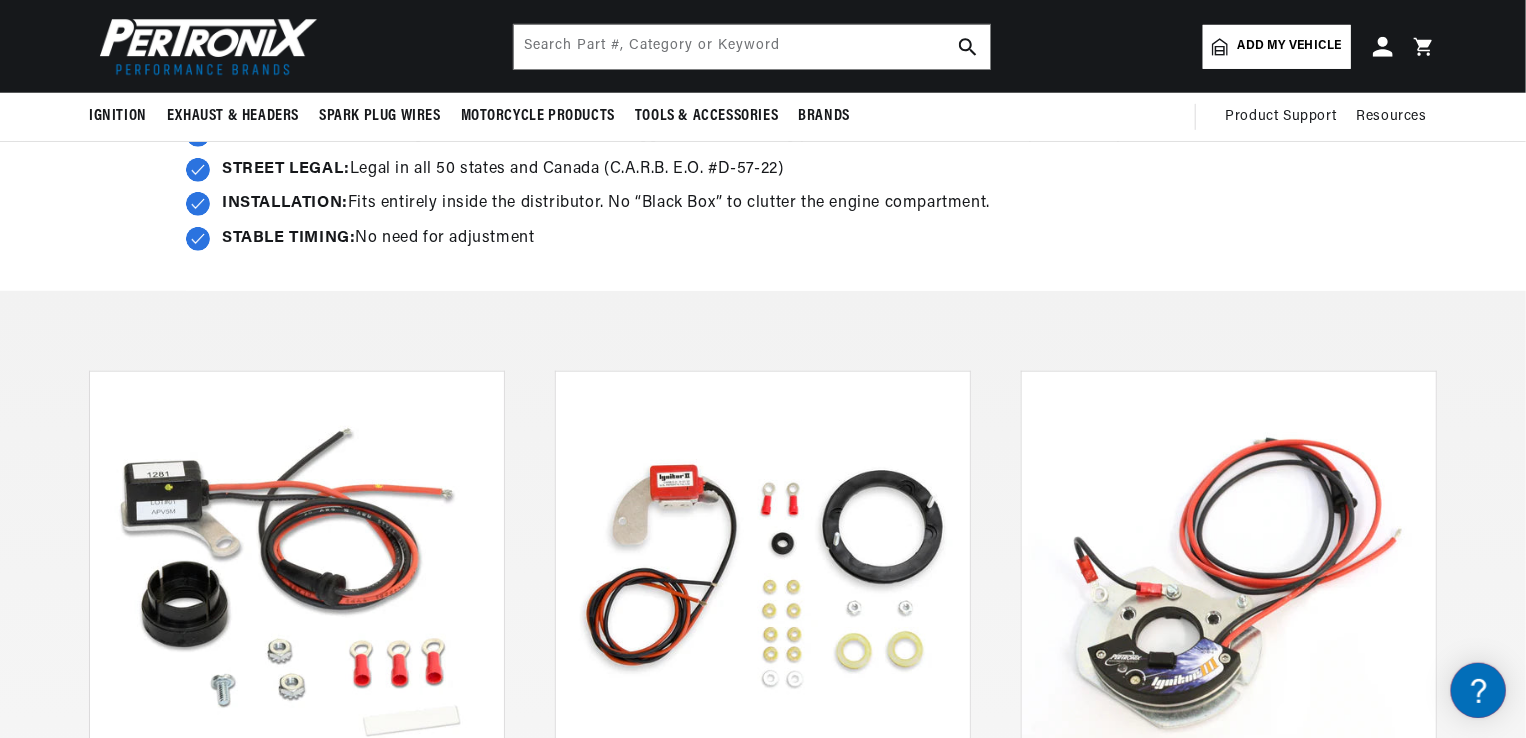 click on "Add my vehicle" at bounding box center (1290, 46) 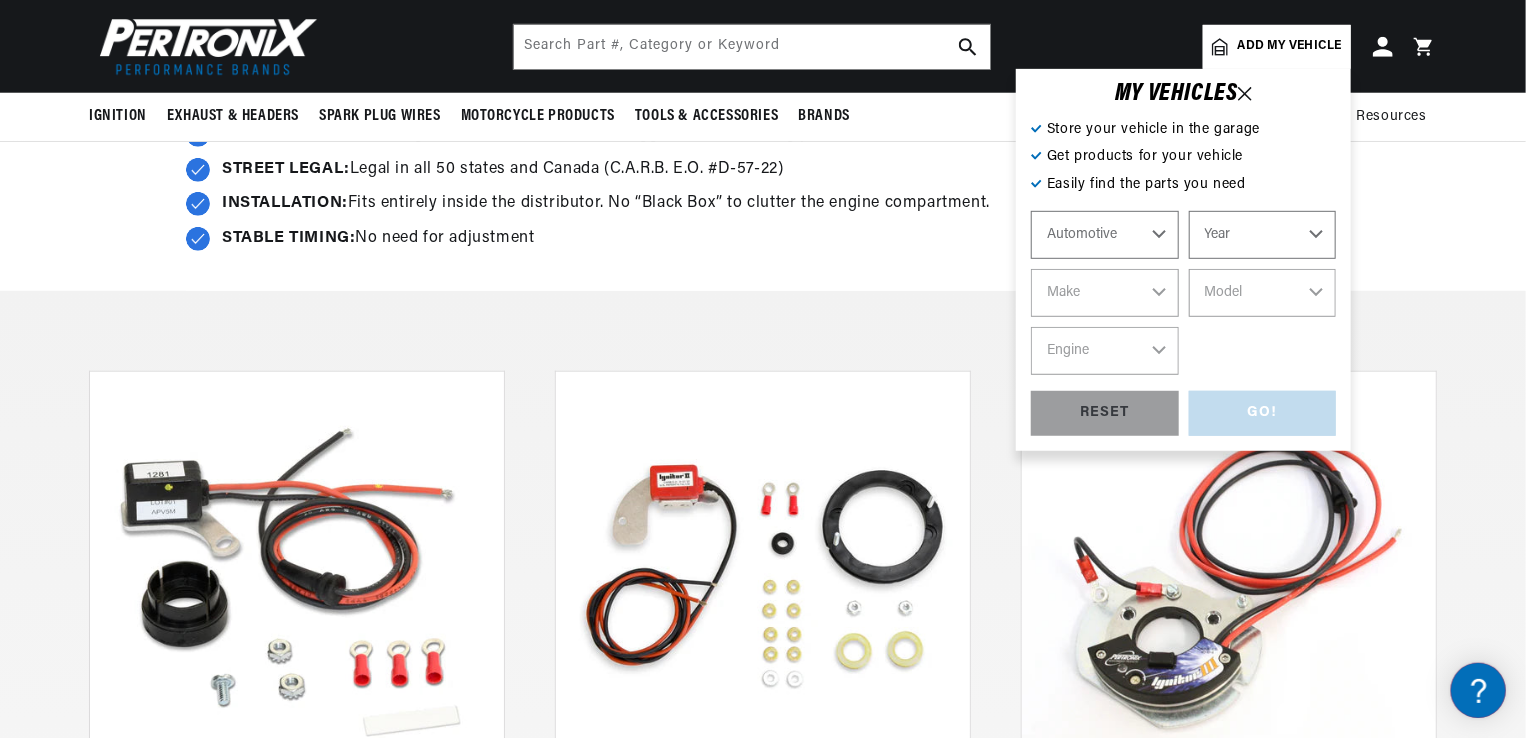 scroll, scrollTop: 0, scrollLeft: 2362, axis: horizontal 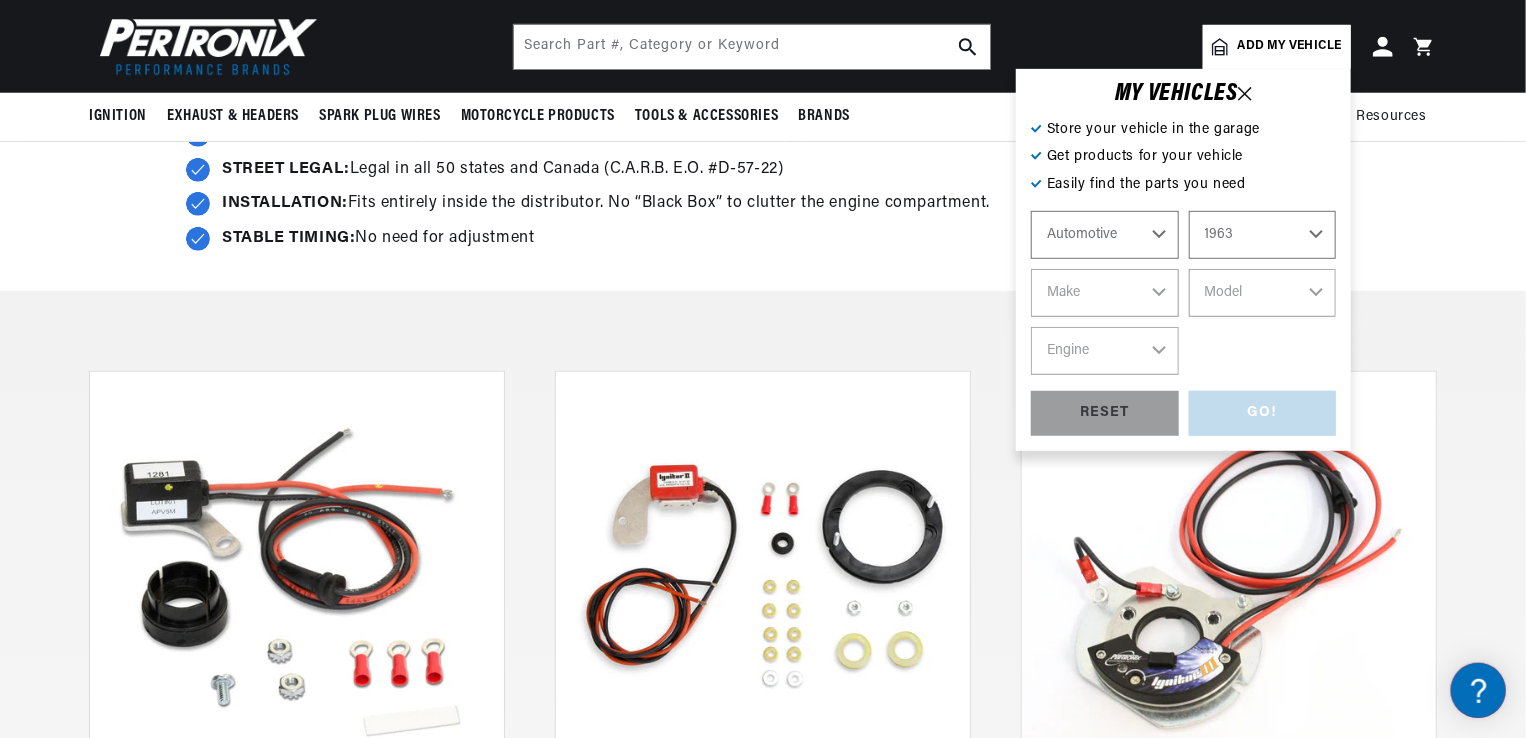 click on "Year
2022
2021
2020
2019
2018
2017
2016
2015
2014
2013
2012
2011
2010
2009
2008
2007
2006
2005
2004
2003
2002
2001
2000
1999
1998
1997
1996
1995
1994
1993
1992
1991
1990
1989
1988
1987
1986 1985" at bounding box center [1263, 235] 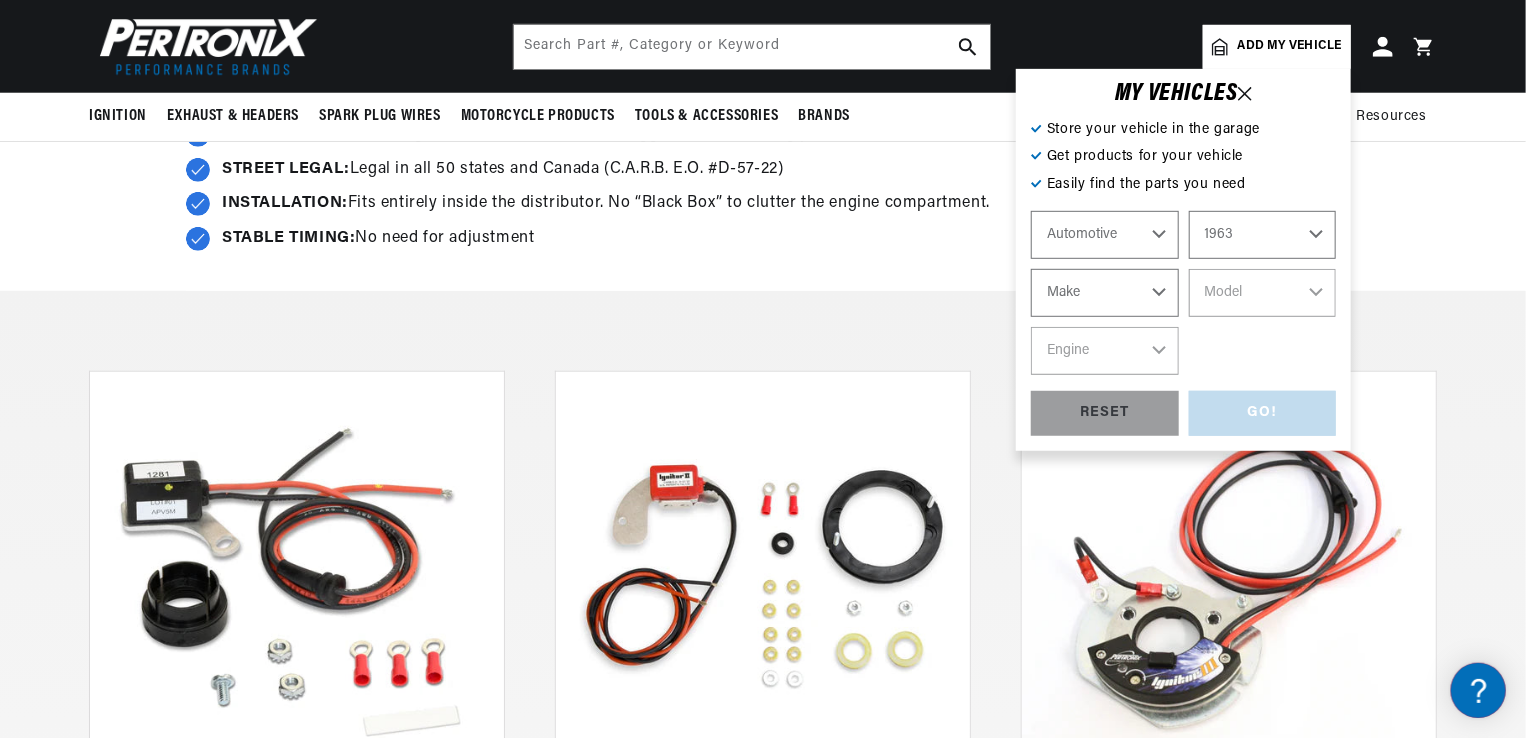 click on "Make
American Motors
Aston Martin
Austin
Austin Healey
Bentley
Buick
Cadillac
Chevrolet
Chrysler
Daimler
Dodge
Ford
GMC
International
Jaguar
Jeep
Lincoln
Lotus
Maserati
Mercedes-Benz
Mercury
MG
Military Vehicles
Morris
Oldsmobile
Plymouth
Pontiac
Porsche
Studebaker
Triumph
Vauxhall
Volkswagen" at bounding box center (1105, 293) 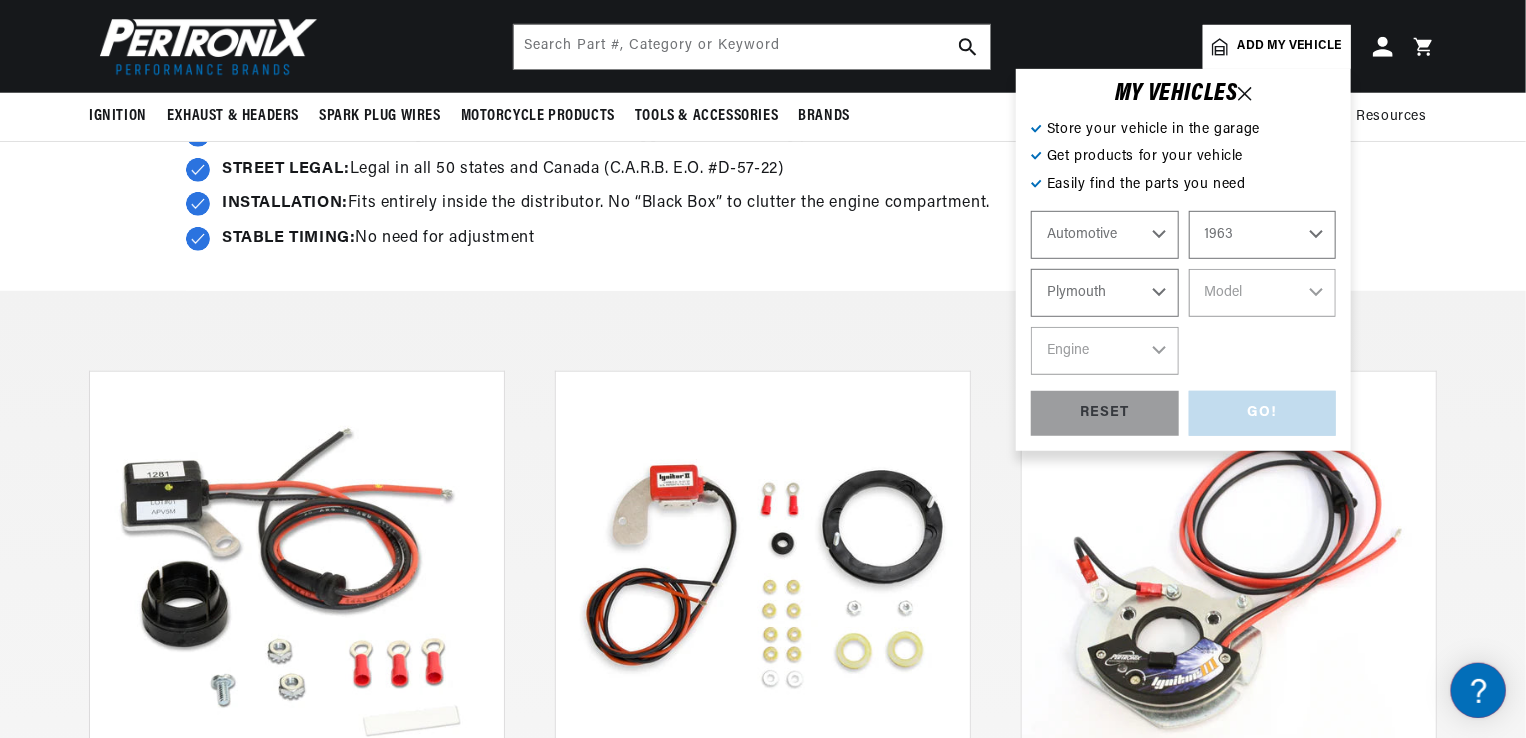 click on "Make
American Motors
Aston Martin
Austin
Austin Healey
Bentley
Buick
Cadillac
Chevrolet
Chrysler
Daimler
Dodge
Ford
GMC
International
Jaguar
Jeep
Lincoln
Lotus
Maserati
Mercedes-Benz
Mercury
MG
Military Vehicles
Morris
Oldsmobile
Plymouth
Pontiac
Porsche
Studebaker
Triumph
Vauxhall
Volkswagen" at bounding box center [1105, 293] 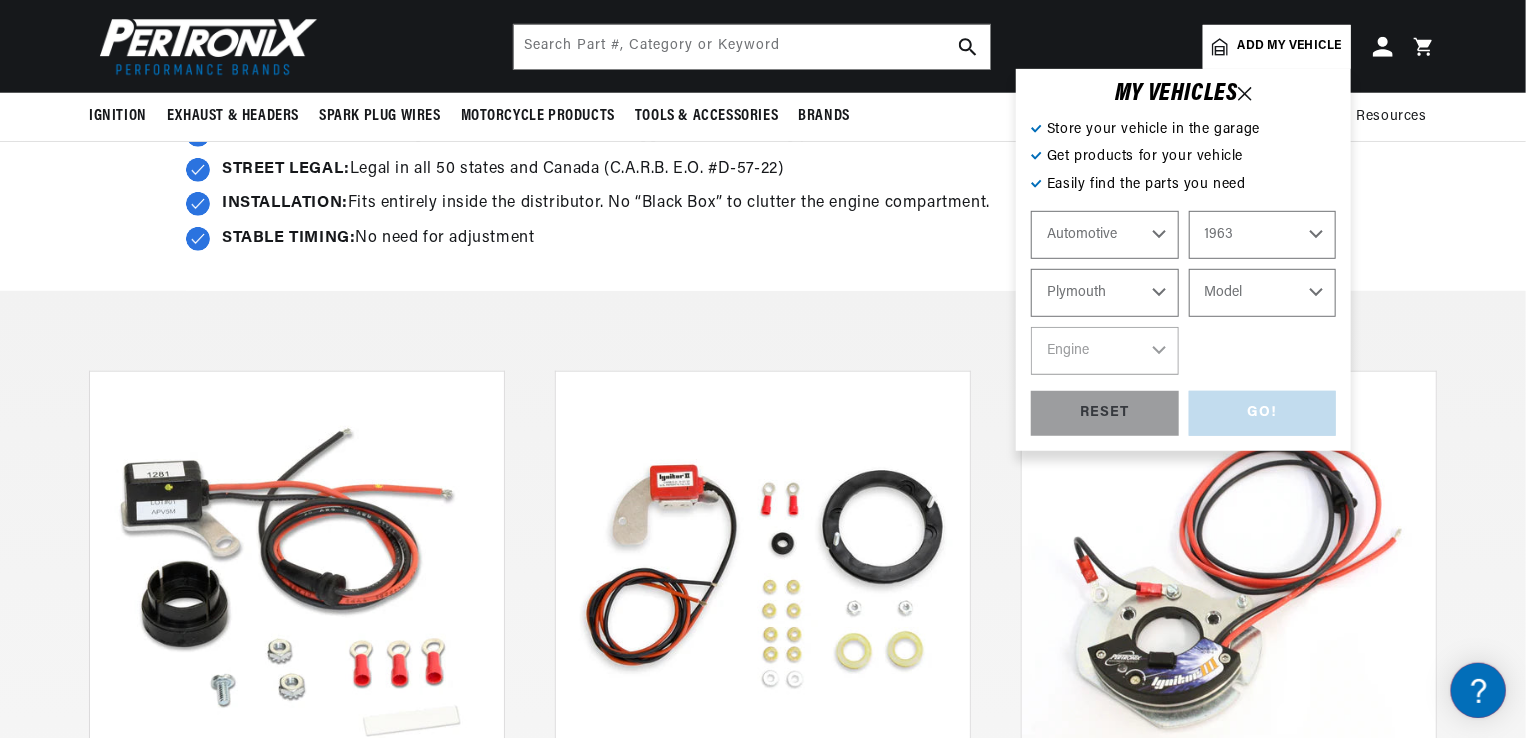 click on "Model
Belvedere
Fleet Special
Fury
Savoy
Valiant" at bounding box center (1263, 293) 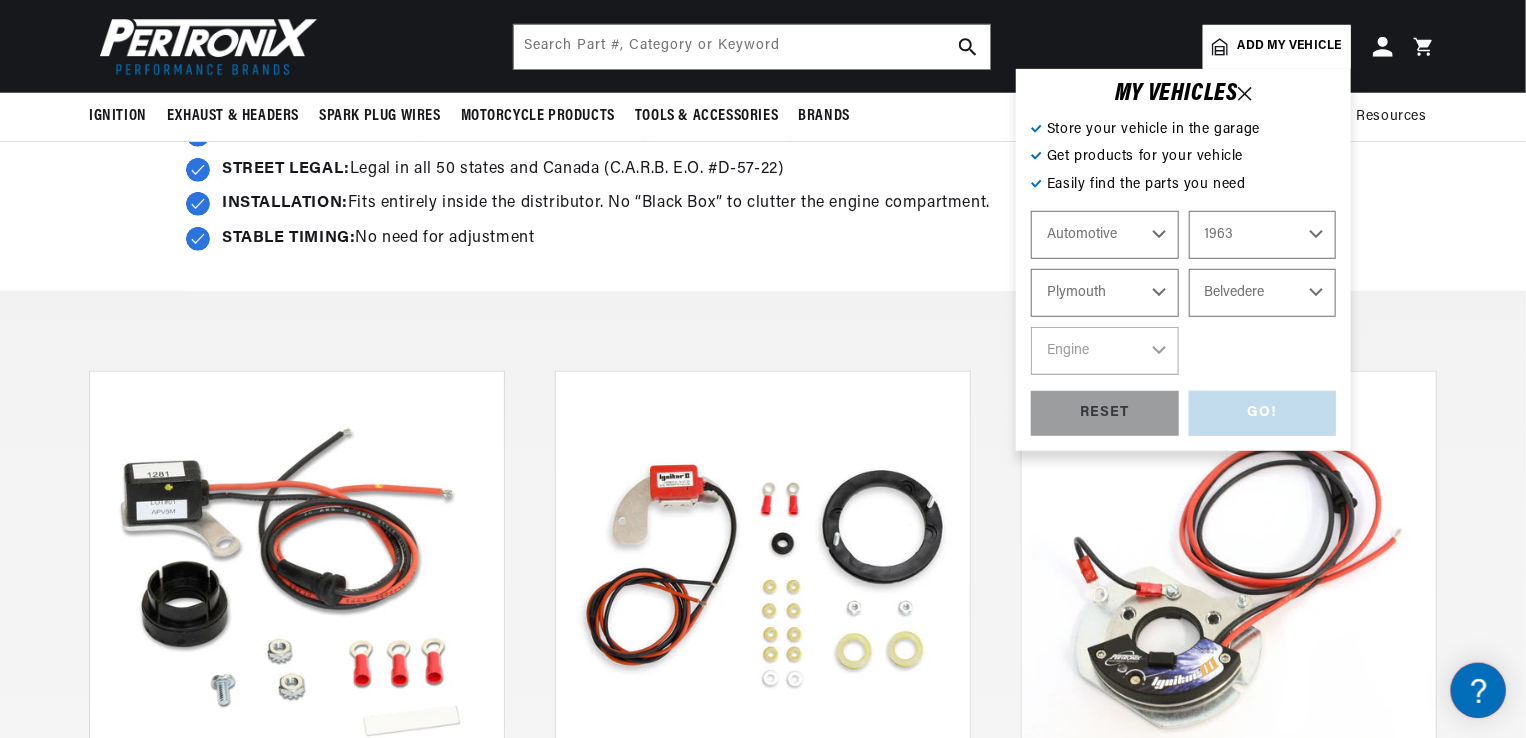 click on "Model
Belvedere
Fleet Special
Fury
Savoy
Valiant" at bounding box center (1263, 293) 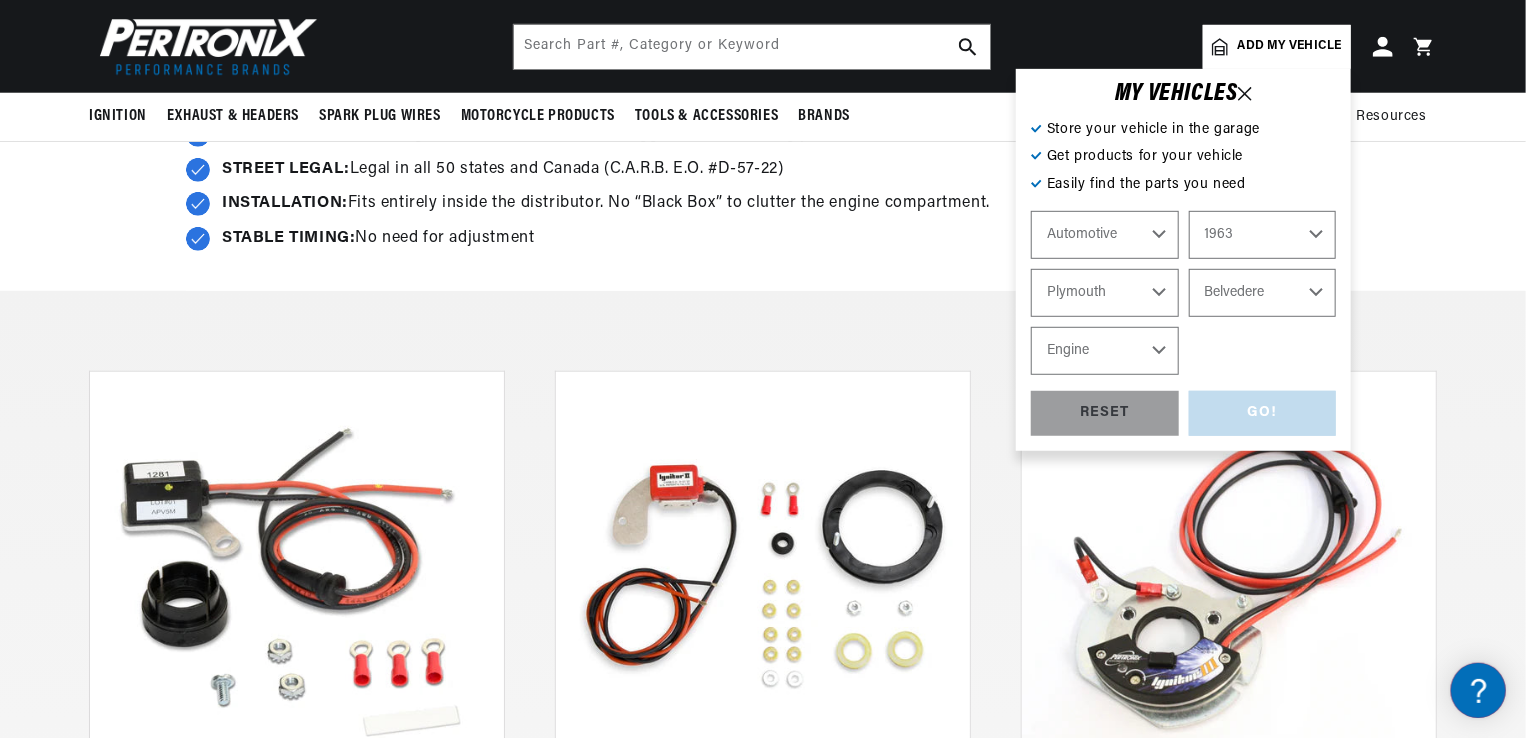 click on "Engine
4.5L
6.8L
7.2L
225cid / 3.7L
318cid / 5.2L
361cid / 5.9L
383cid / 6.3L
413cid / 6.7L
426cid / 7.0L" at bounding box center [1105, 351] 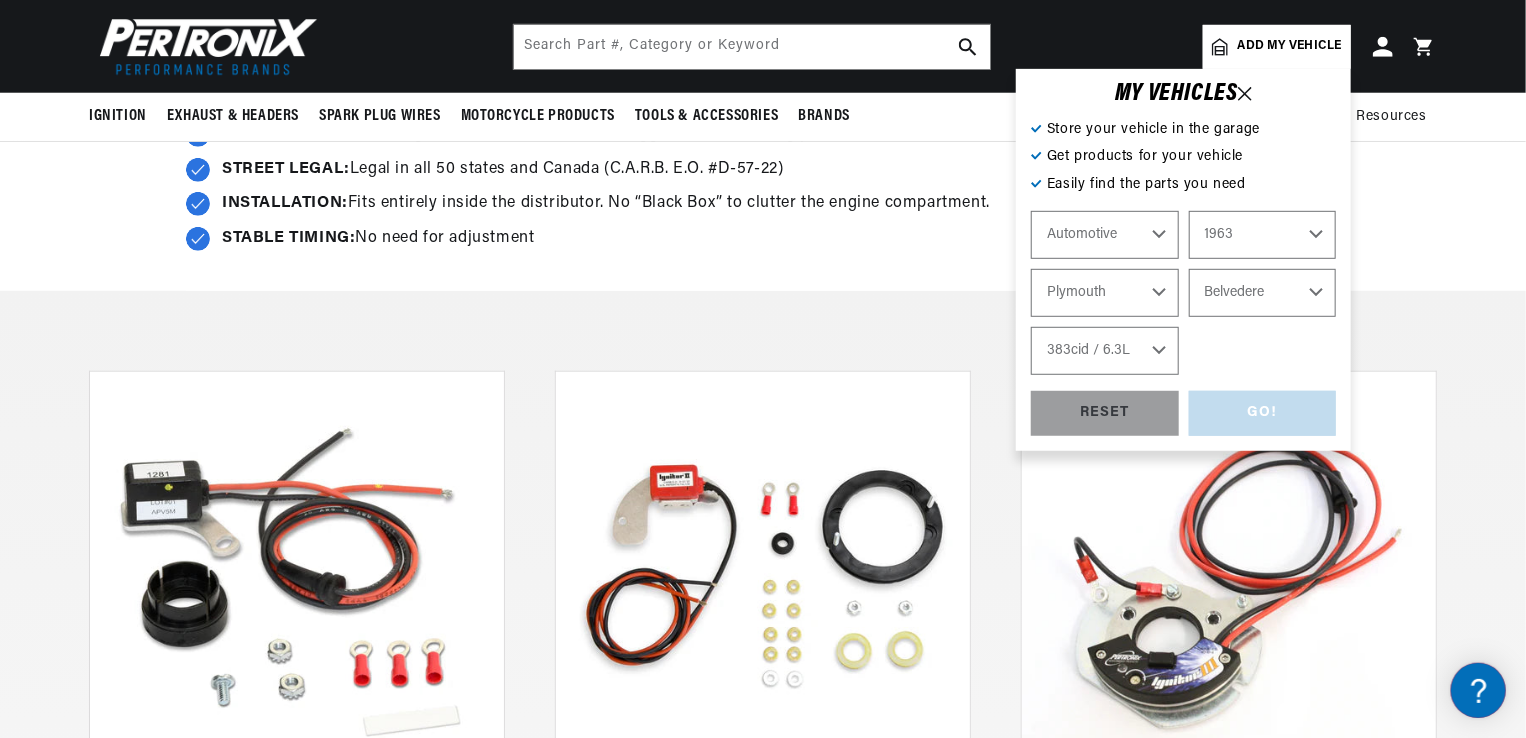 click on "Engine
4.5L
6.8L
7.2L
225cid / 3.7L
318cid / 5.2L
361cid / 5.9L
383cid / 6.3L
413cid / 6.7L
426cid / 7.0L" at bounding box center [1105, 351] 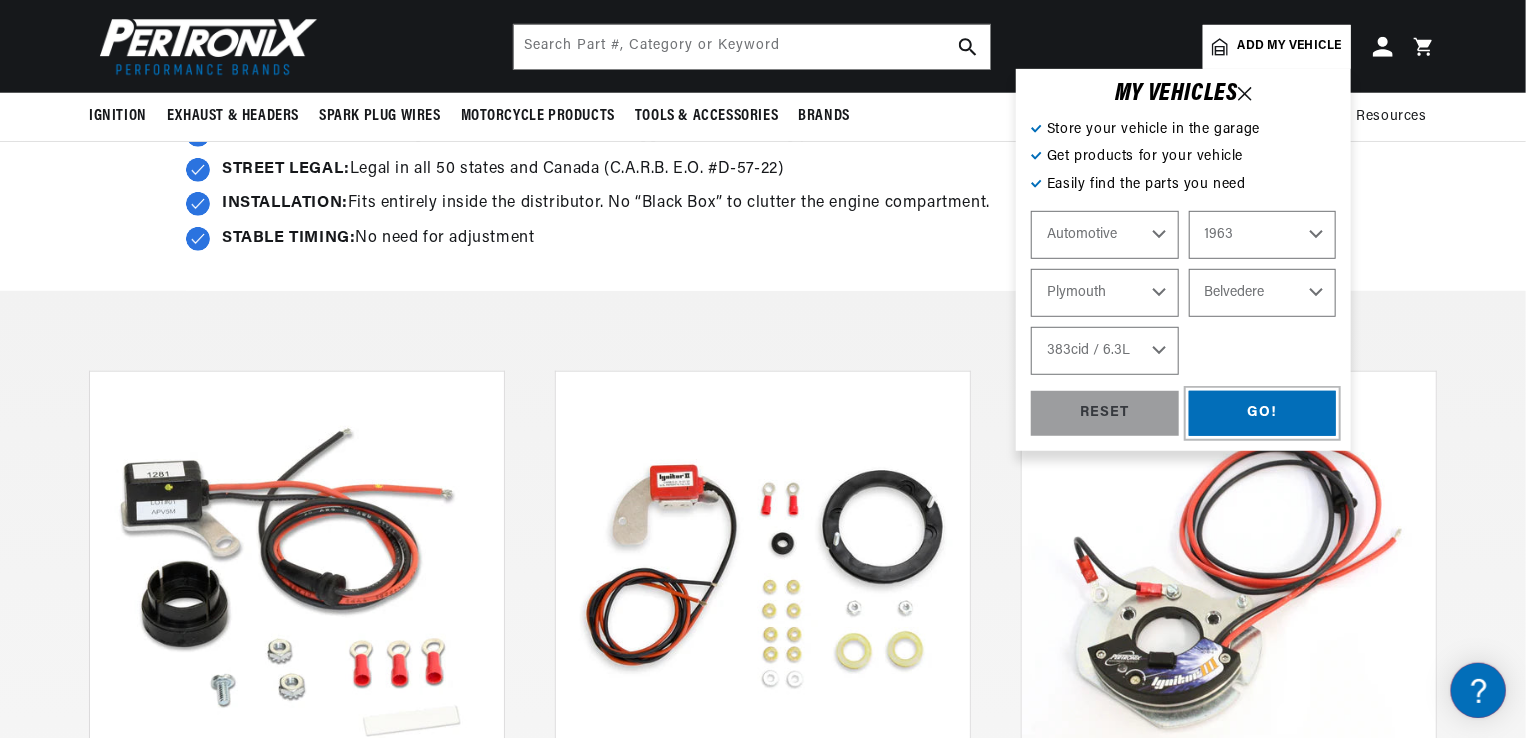 click on "GO!" at bounding box center [1263, 413] 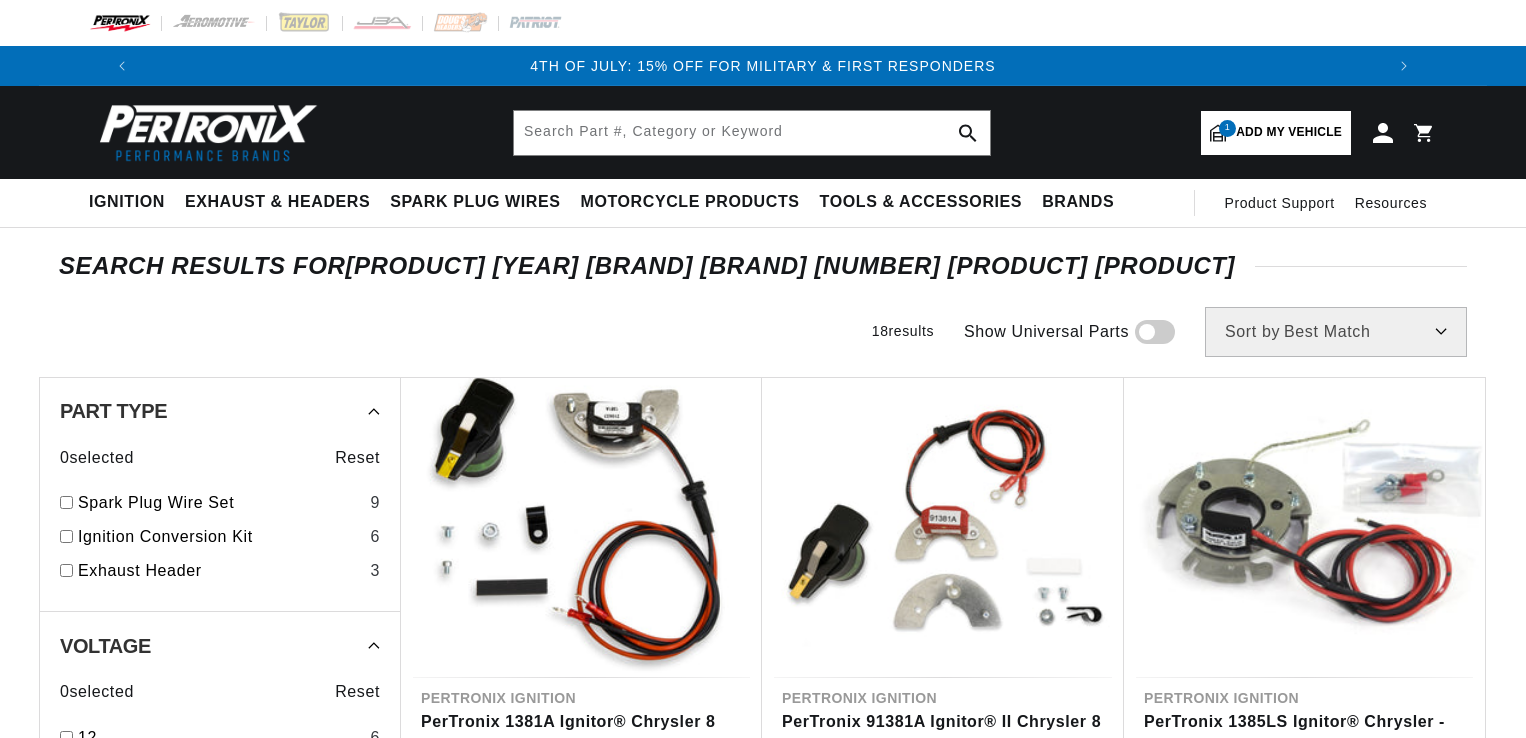 scroll, scrollTop: 0, scrollLeft: 0, axis: both 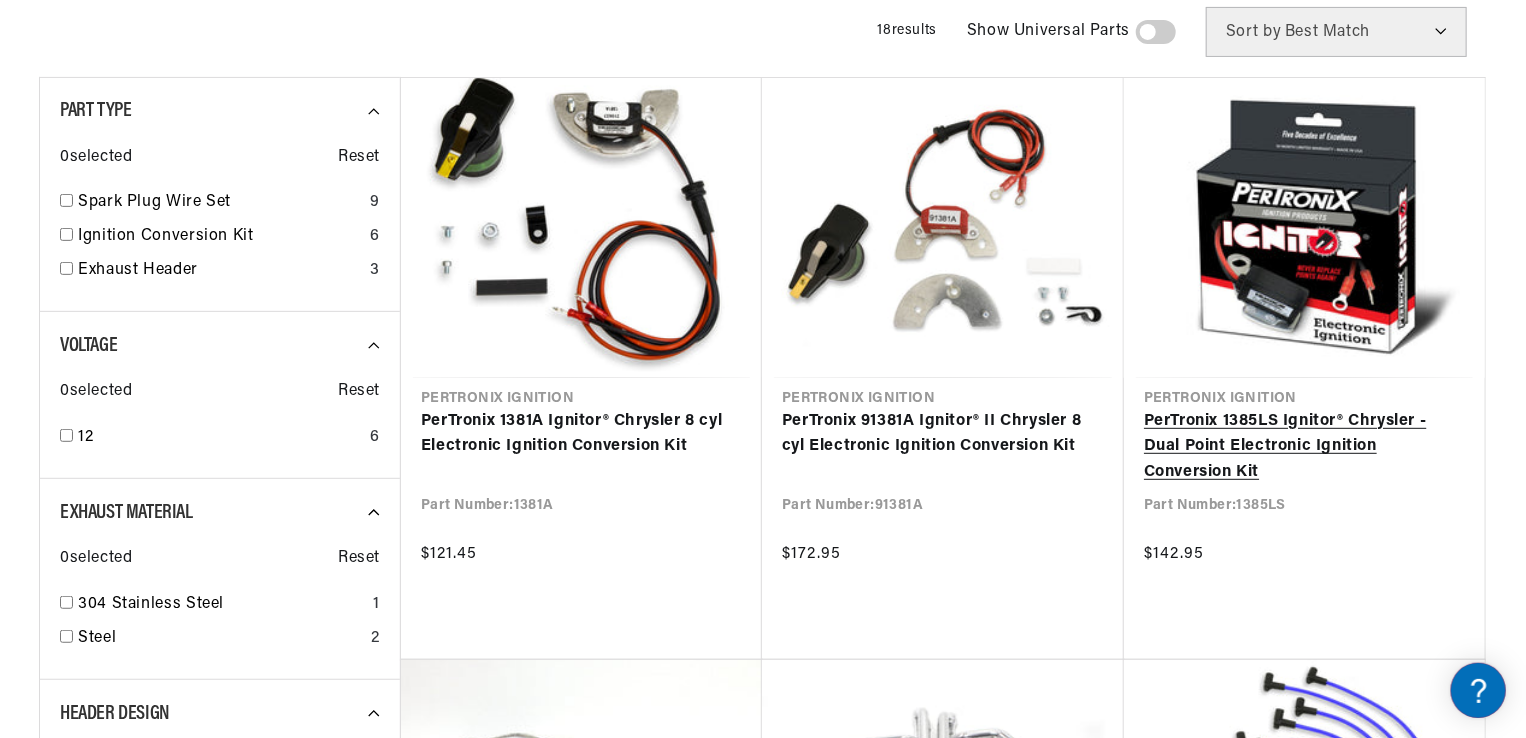 click on "PerTronix 1385LS Ignitor® Chrysler - Dual Point Electronic Ignition Conversion Kit" at bounding box center [1304, 447] 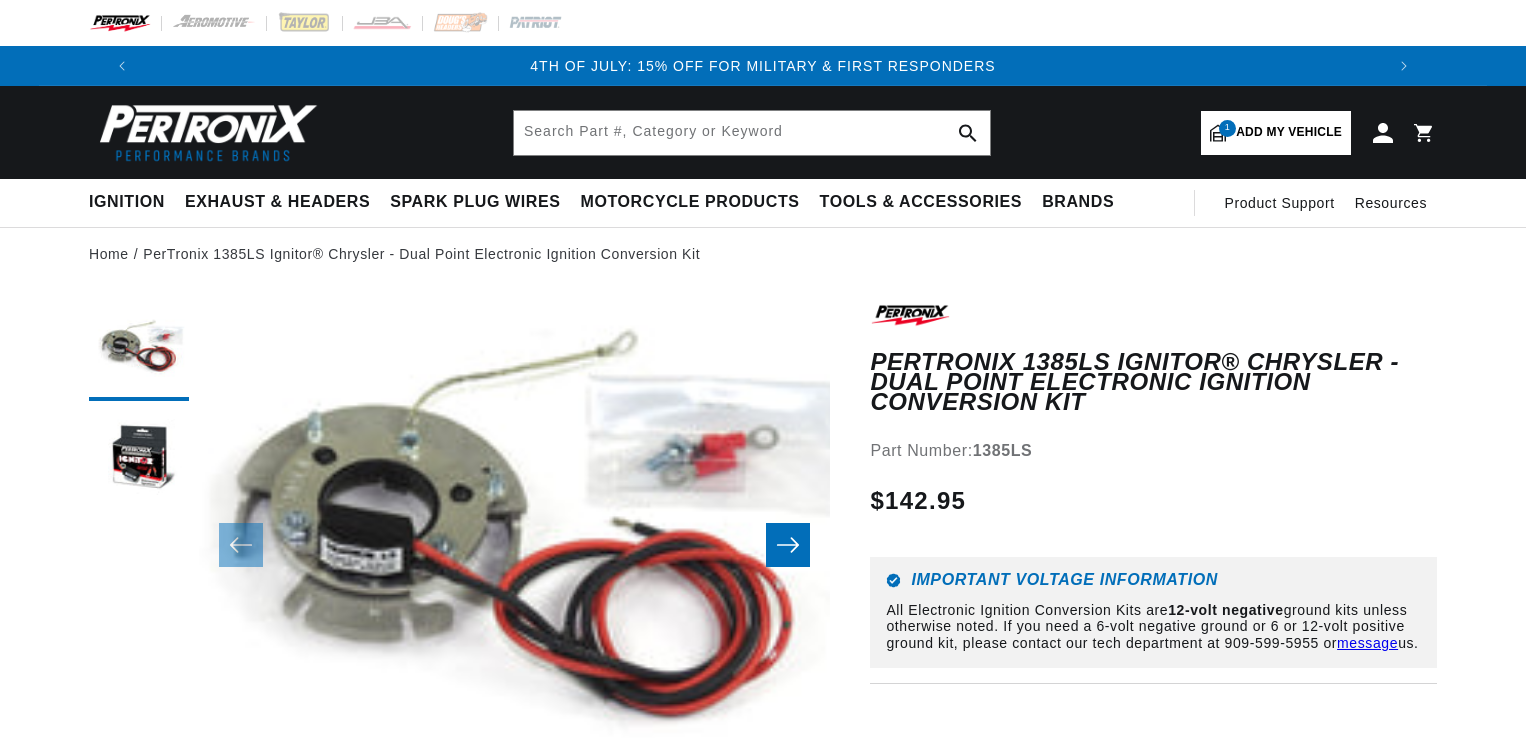 scroll, scrollTop: 0, scrollLeft: 0, axis: both 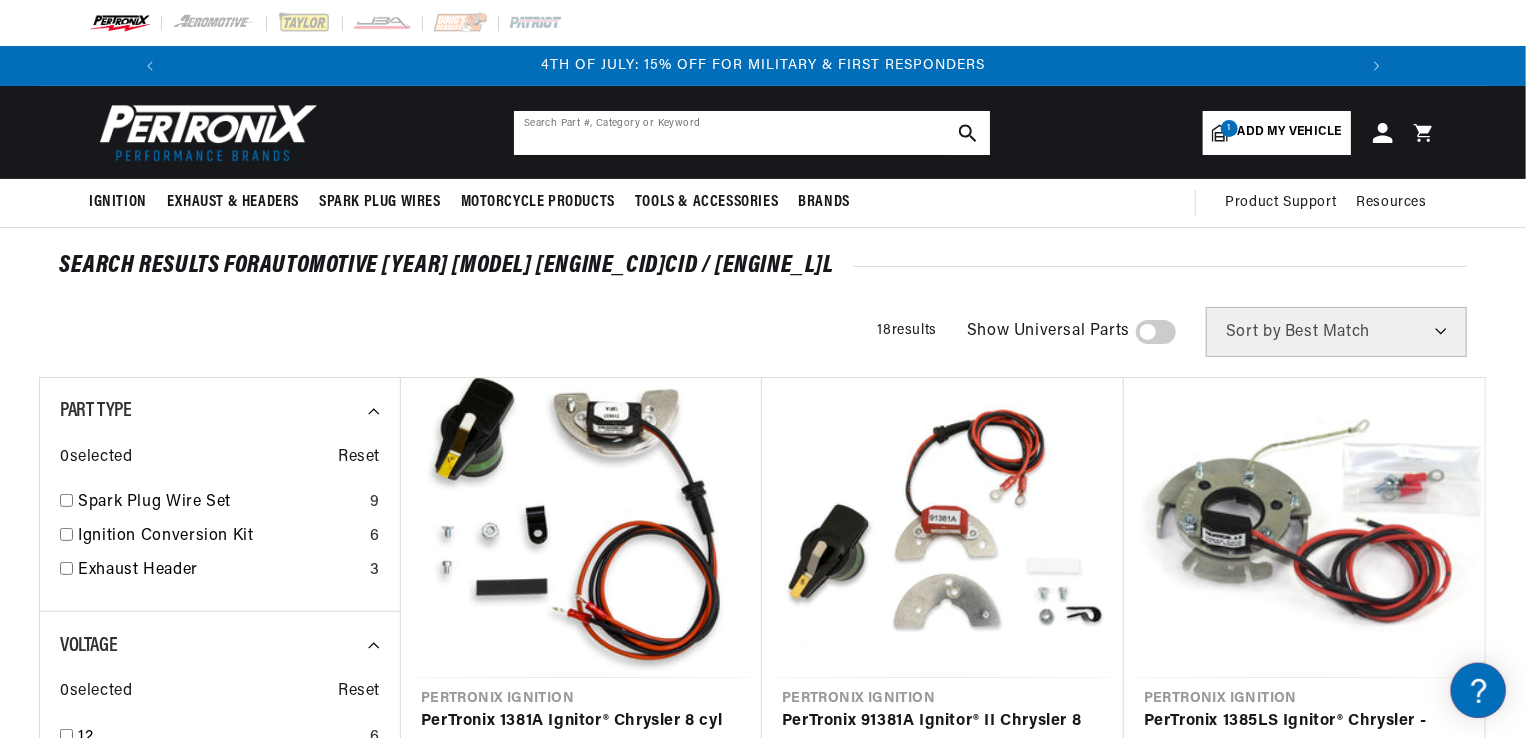 click at bounding box center [752, 133] 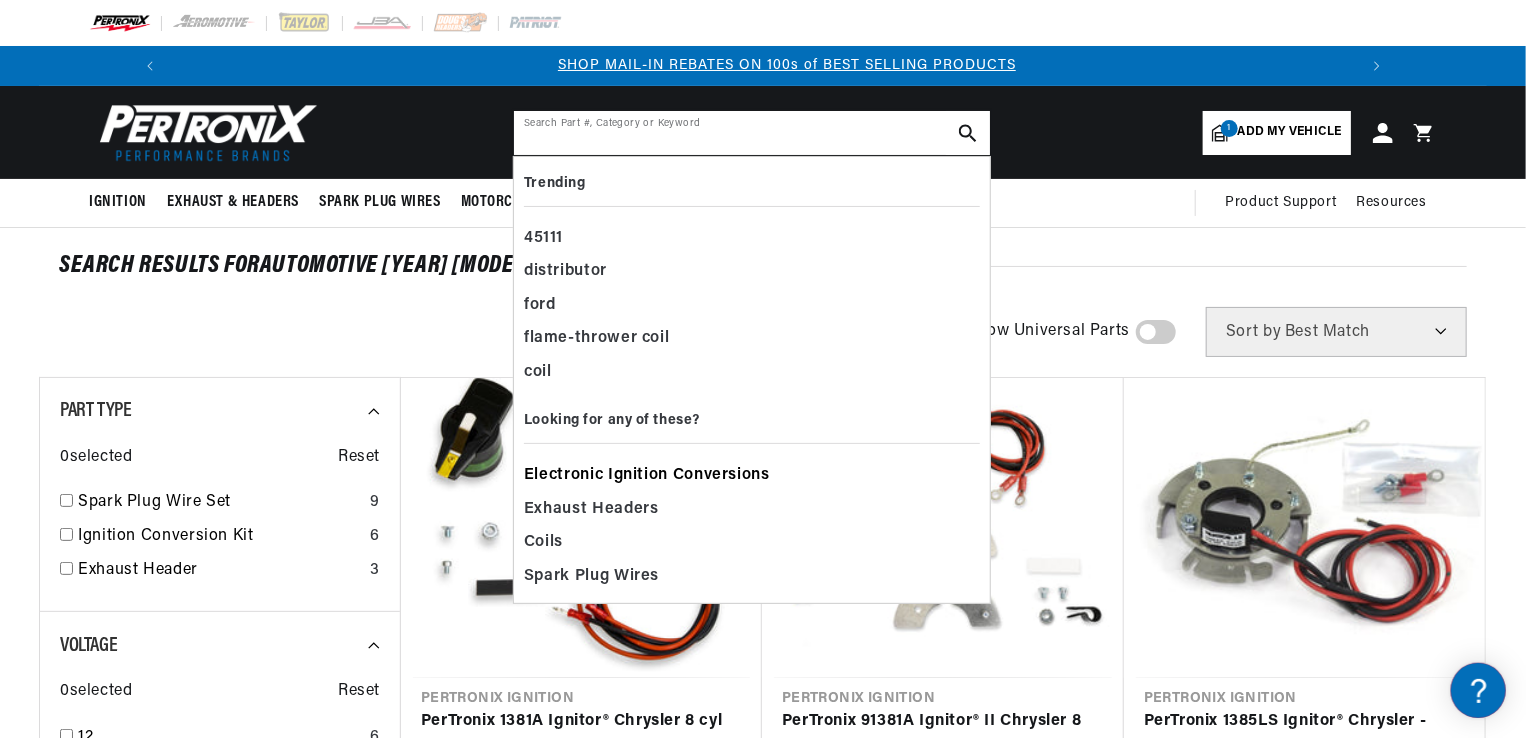 scroll, scrollTop: 0, scrollLeft: 1180, axis: horizontal 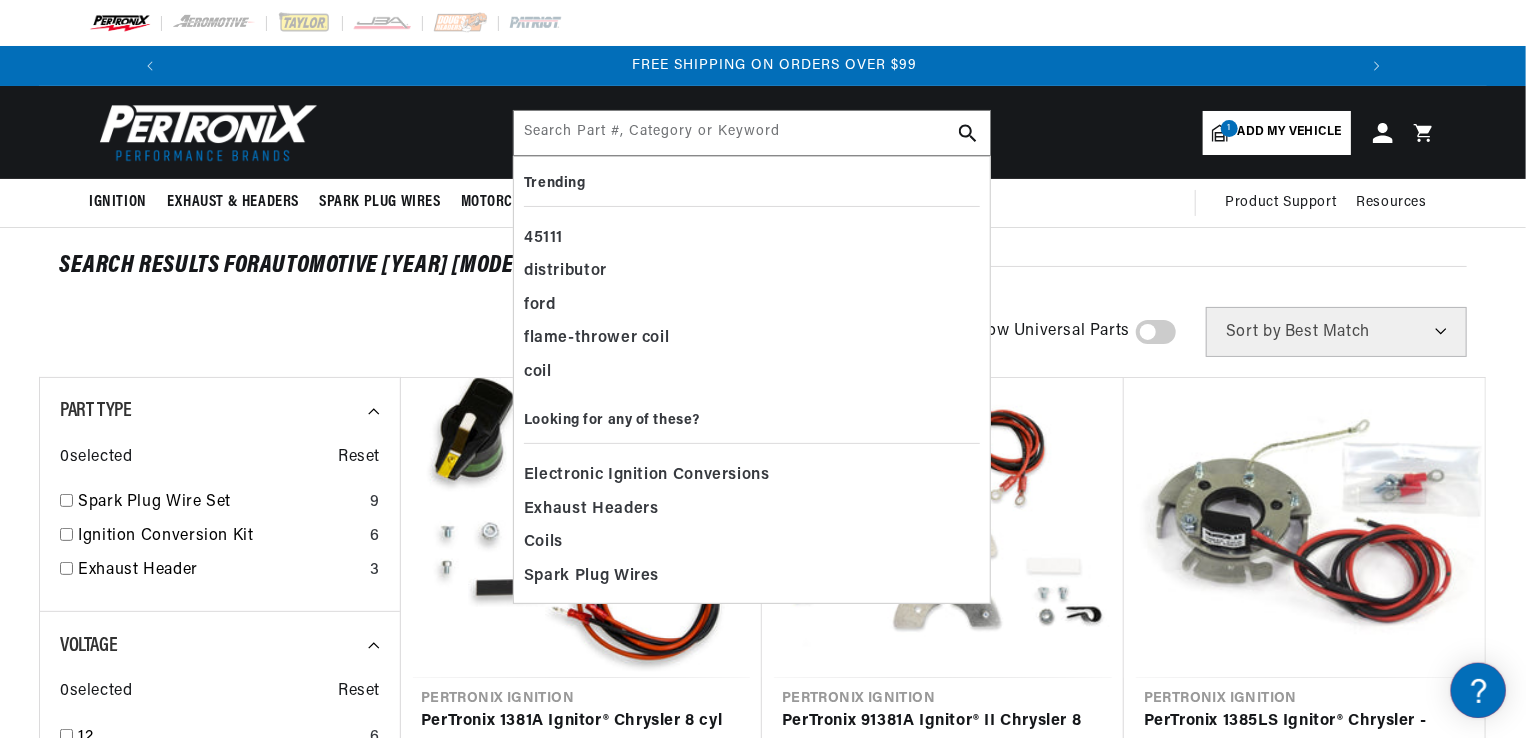 click on "SEARCH RESULTS FOR  Automotive [YEAR] [MODEL] [ENGINE_CID]cid / [ENGINE_L]L
Filters
18  results
Show Universal Parts
Sort by
Best Match Featured Name, A-Z Name, Z-A Price, Low to High Price, High to Low
Part Type 0  selected
Reset
Spark Plug Wire Set 9 Ignition Conversion Kit 6 Exhaust Header 3 Voltage 0  selected
Reset
12 6 Exhaust Material 0  selected
Reset
304 Stainless Steel 1 Steel 2 Header Design 0  selected
Reset
Full-Length 3 Exhaust Finish 0  selected
Reset
304 Stainless Steel 1 Hi-Temp Black Coating 1 Metallic Ceramic Coated 1 Tube Diameter 0  selected
Reset
1.75 Inches 3 Collector Diameter 0  selected
Reset
3.0 Inches 3 Resistance 0  selected
Reset
350 ohm/ft 4 40 ohm/ft 3 500 ohm/ft 1 5000 ohm/ft 1 Brand 0  selected
Reset
[FIRST] [LAST] 3 6 9 0 18" at bounding box center (763, 2085) 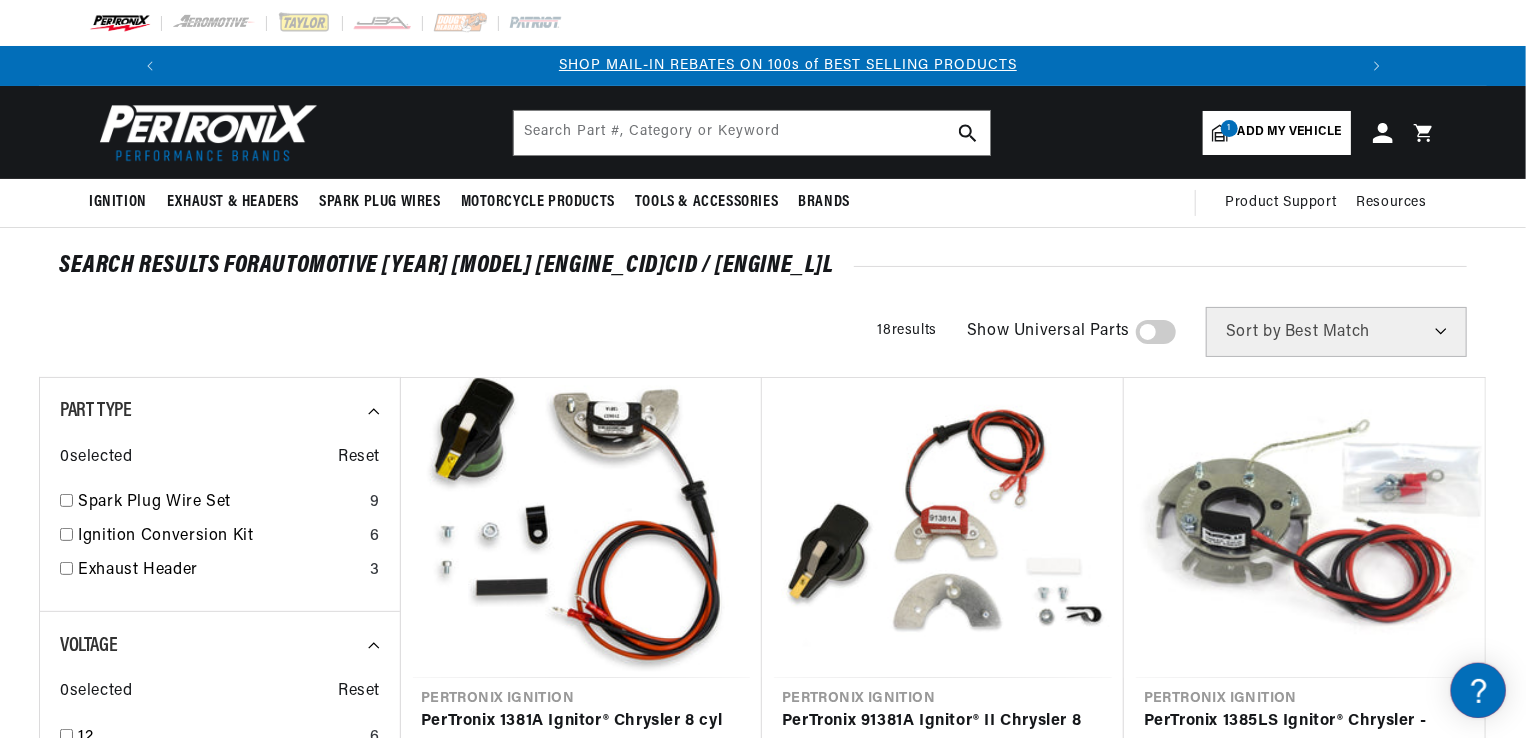 scroll, scrollTop: 0, scrollLeft: 1180, axis: horizontal 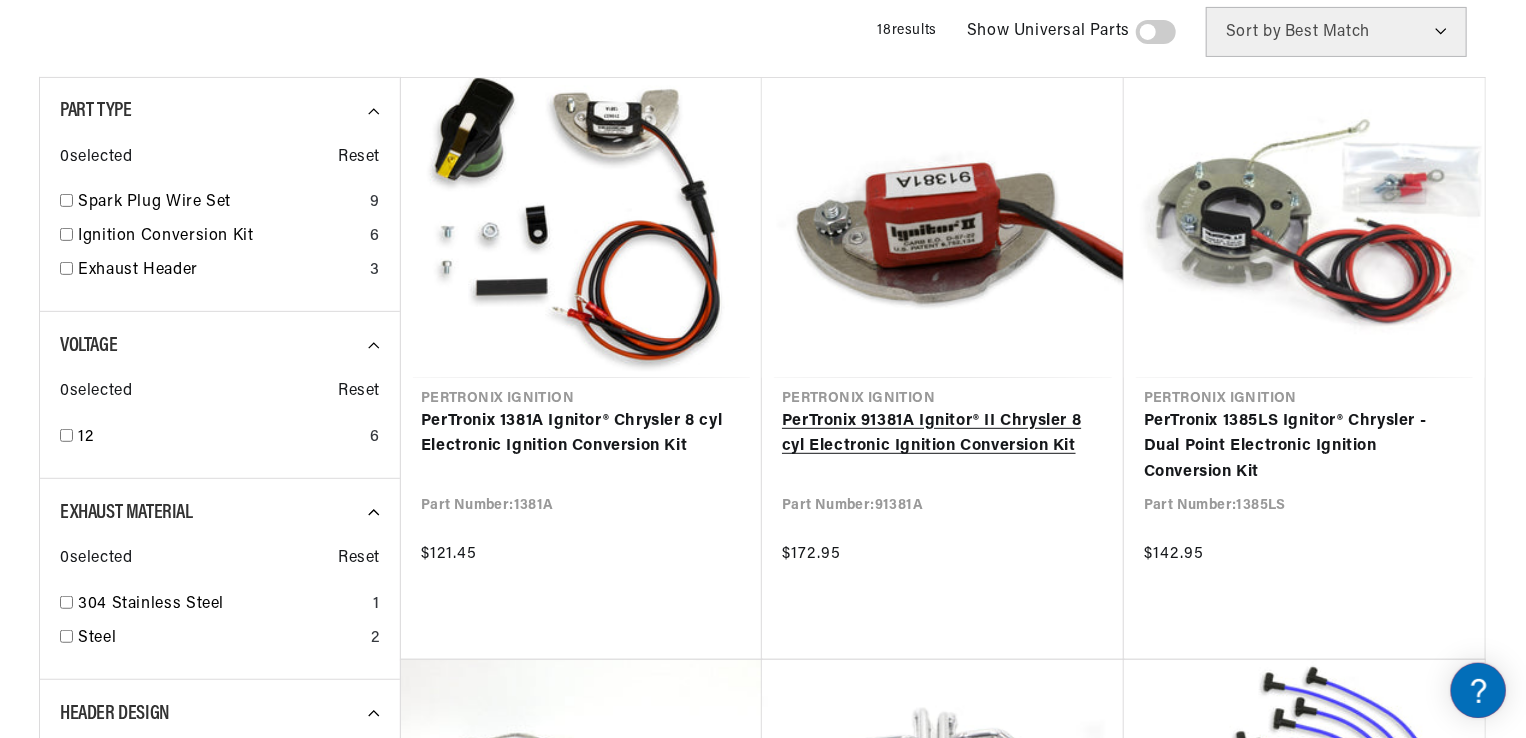 click on "PerTronix 91381A Ignitor® II Chrysler 8 cyl Electronic Ignition Conversion Kit" at bounding box center (943, 434) 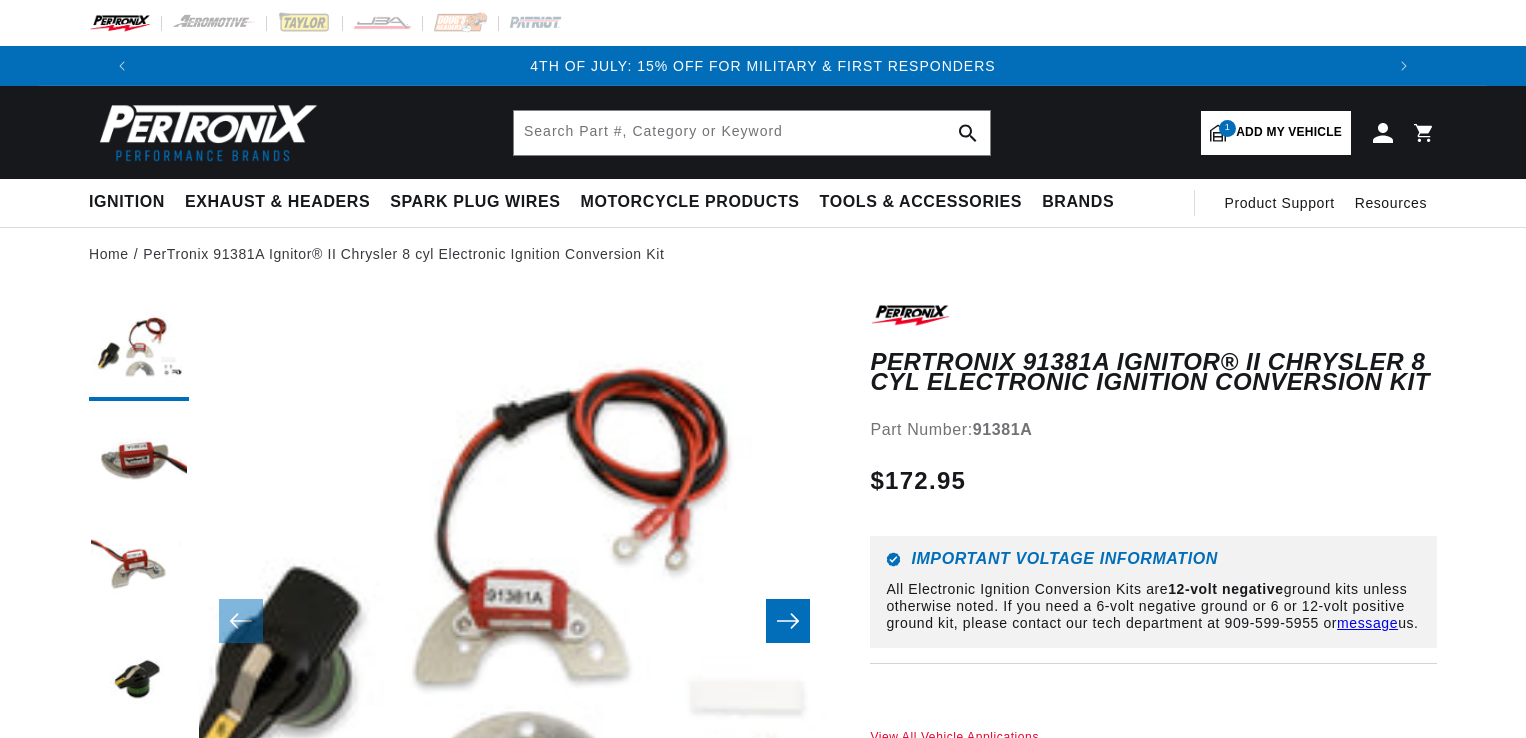 scroll, scrollTop: 0, scrollLeft: 0, axis: both 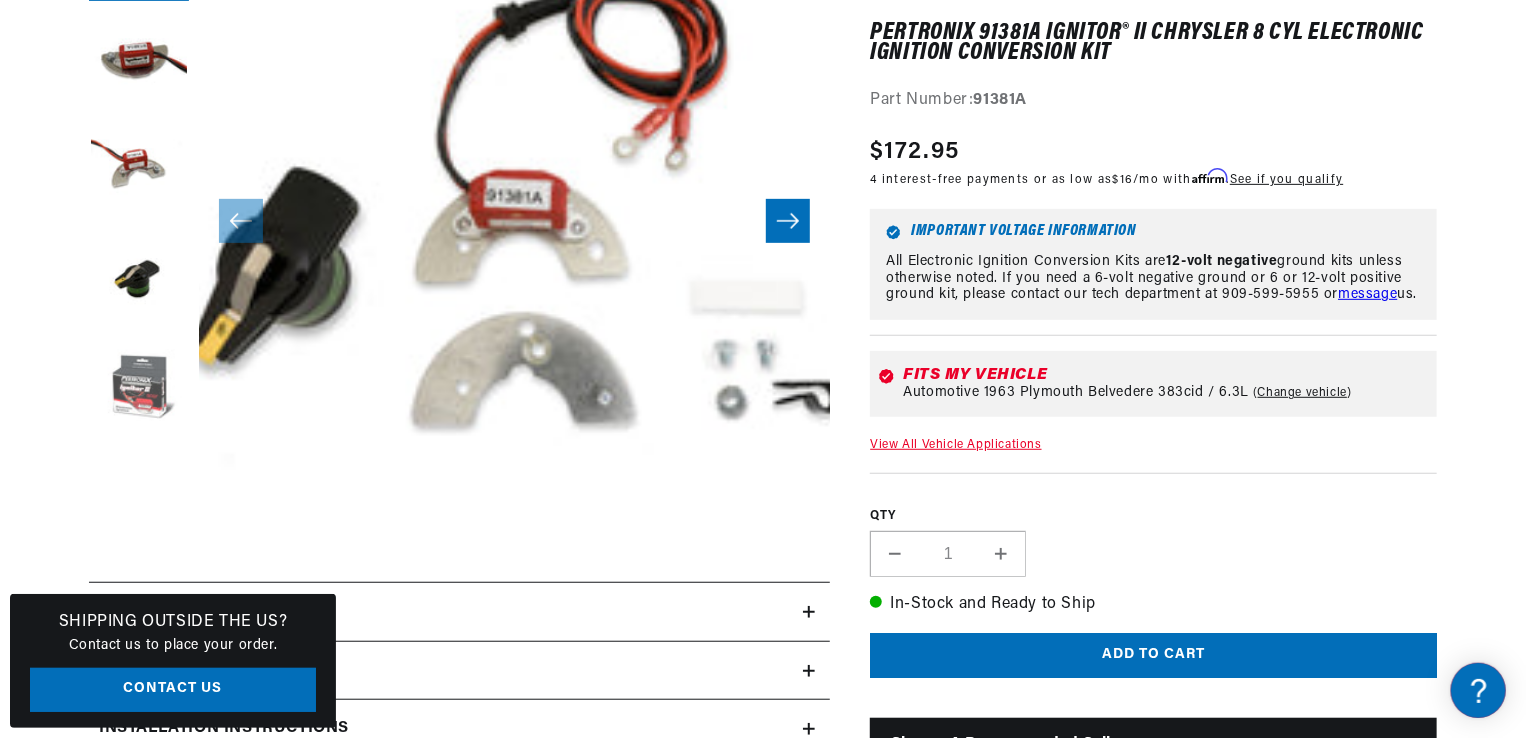 click at bounding box center (139, 391) 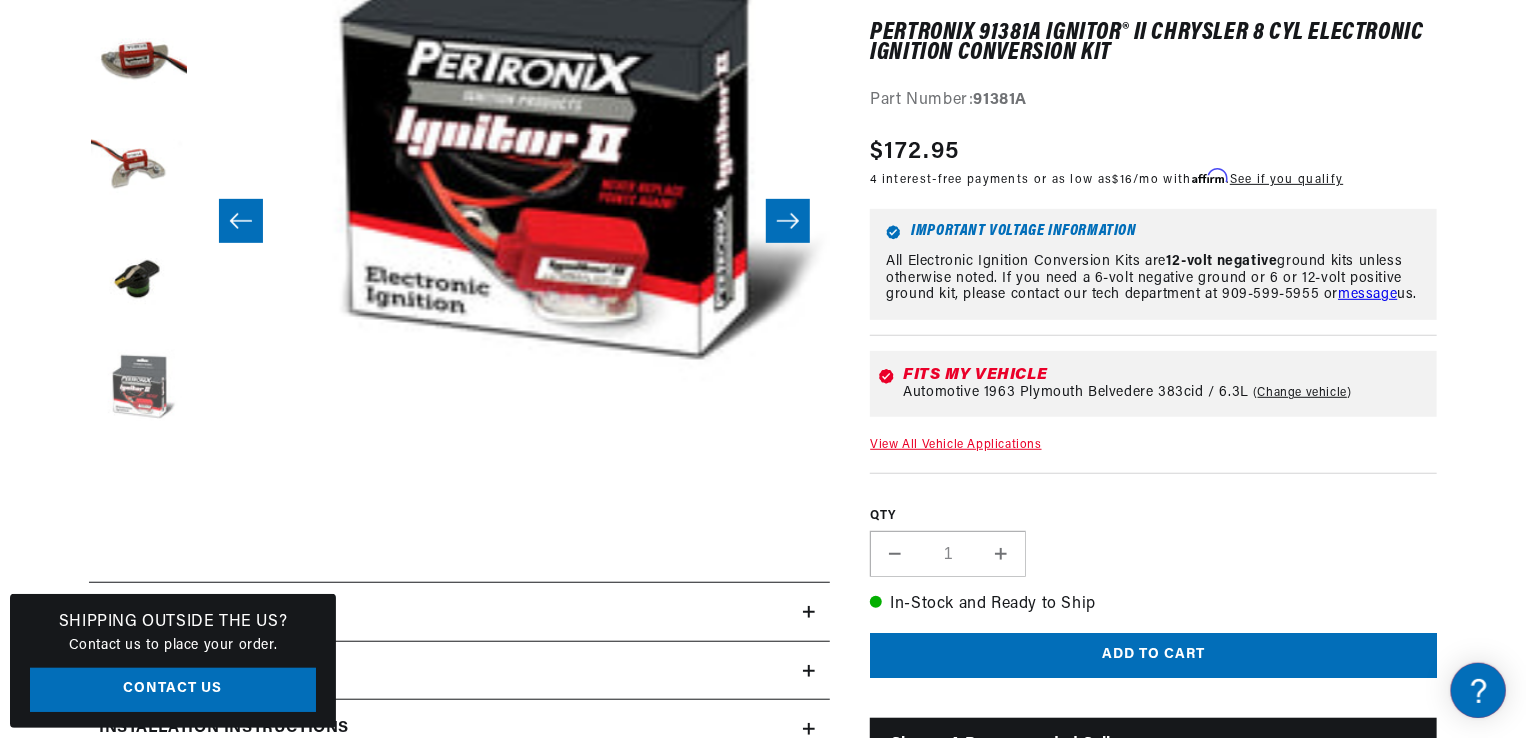 scroll, scrollTop: 0, scrollLeft: 2525, axis: horizontal 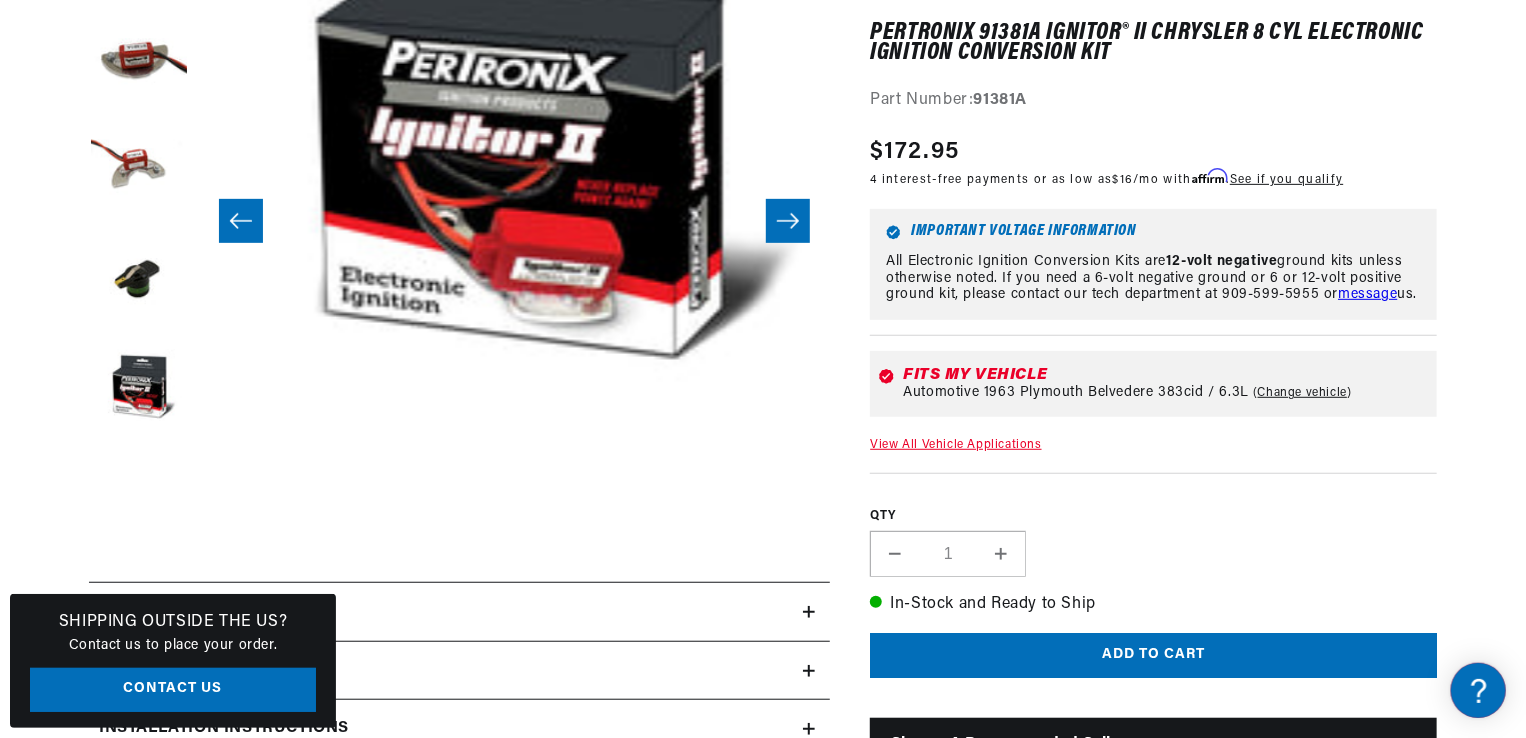 click at bounding box center [788, 221] 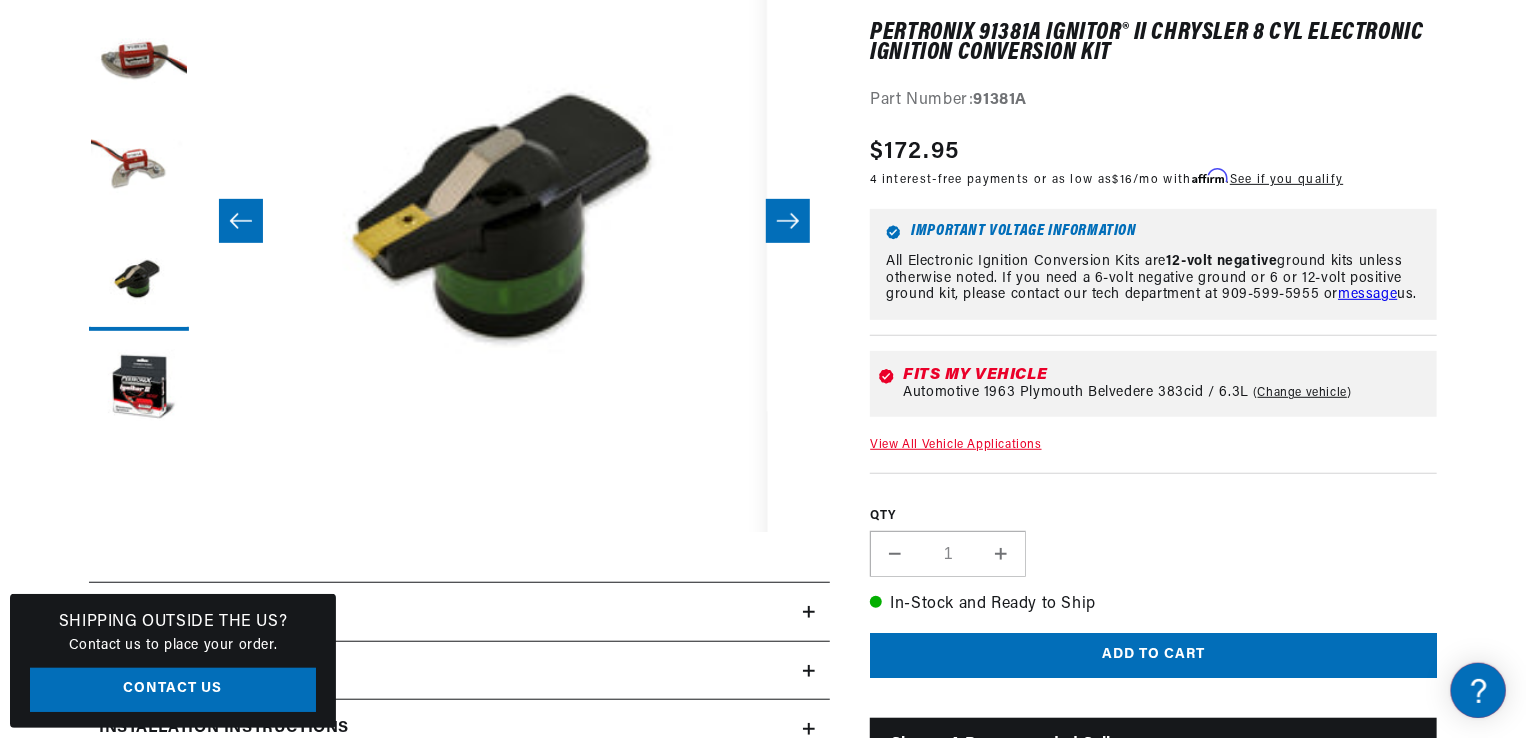 click at bounding box center (241, 221) 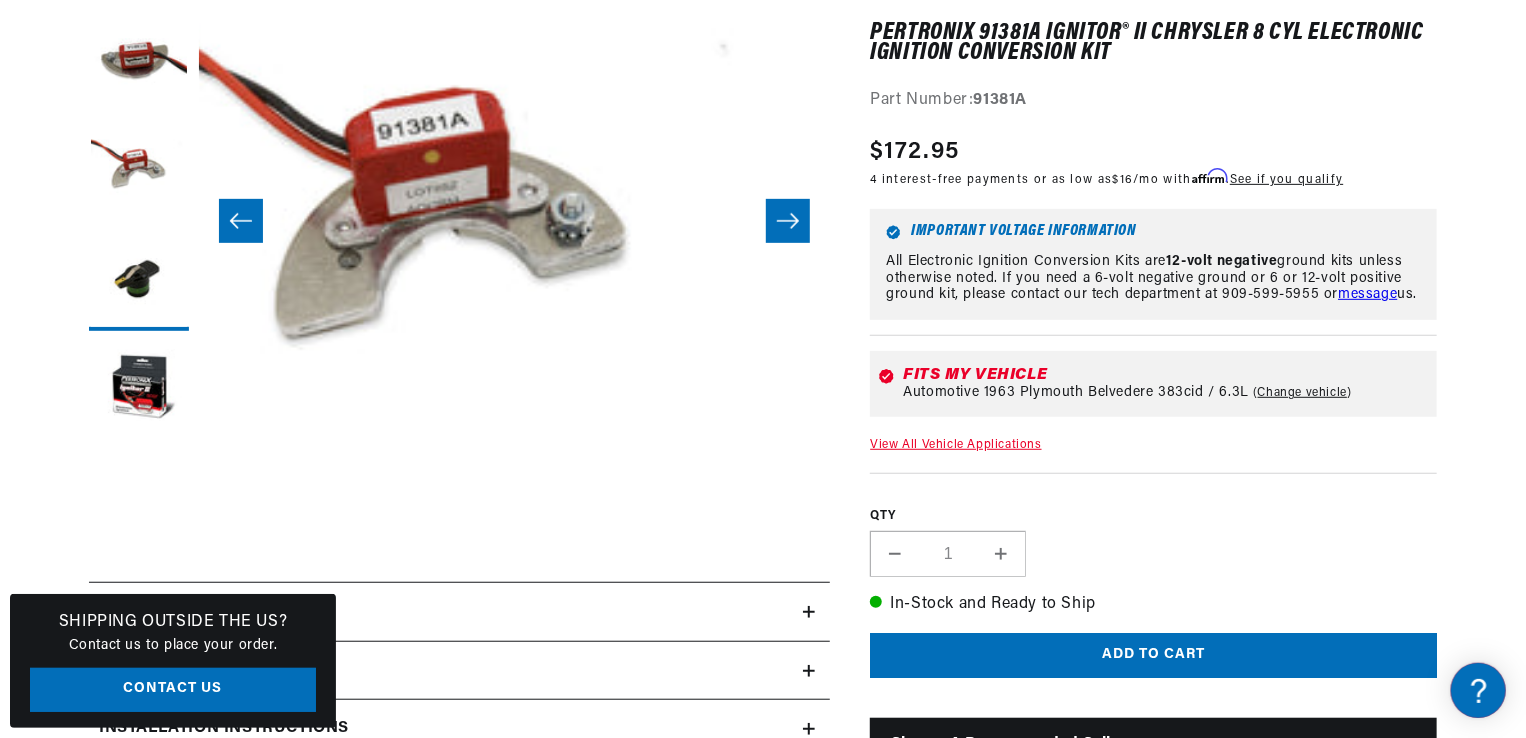 scroll, scrollTop: 0, scrollLeft: 1263, axis: horizontal 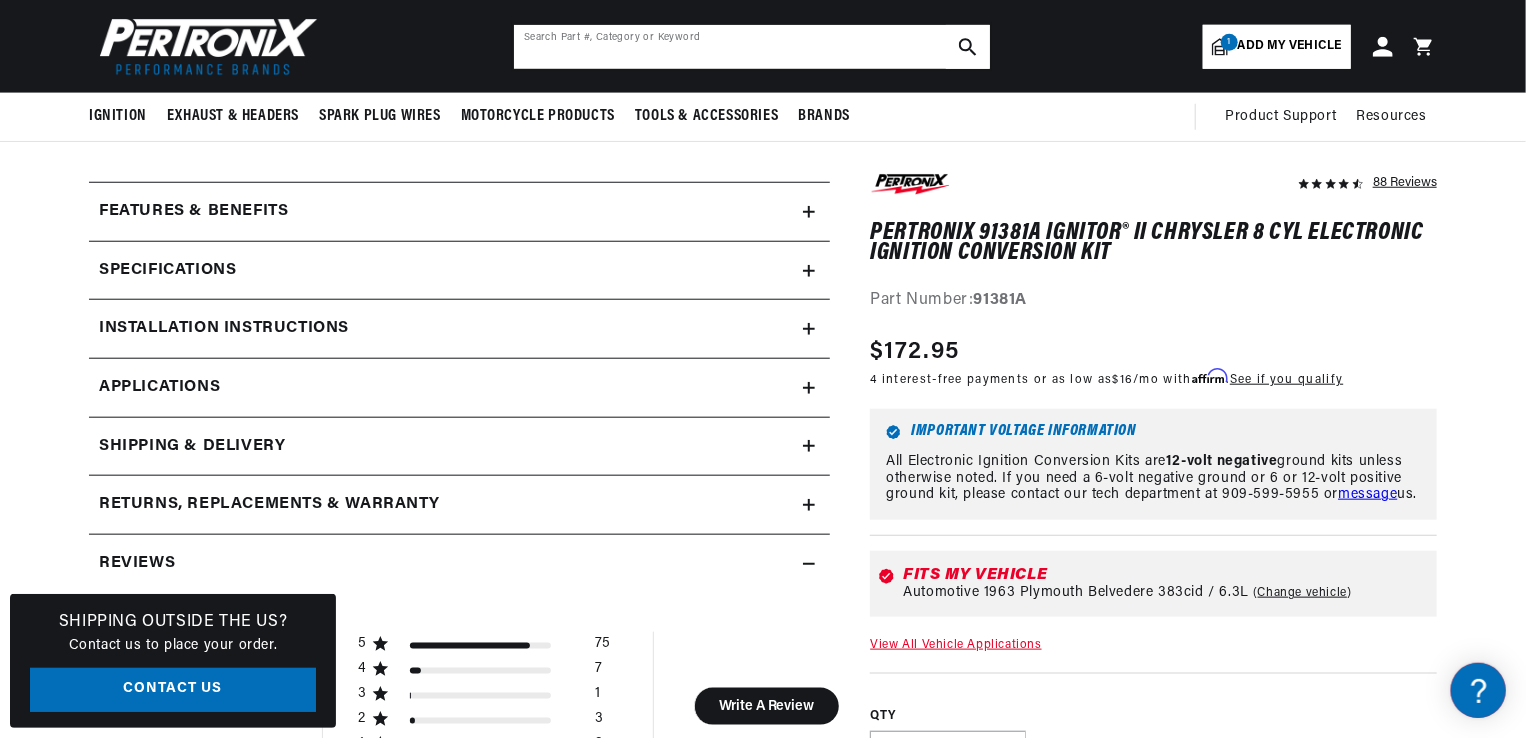 click at bounding box center (752, 47) 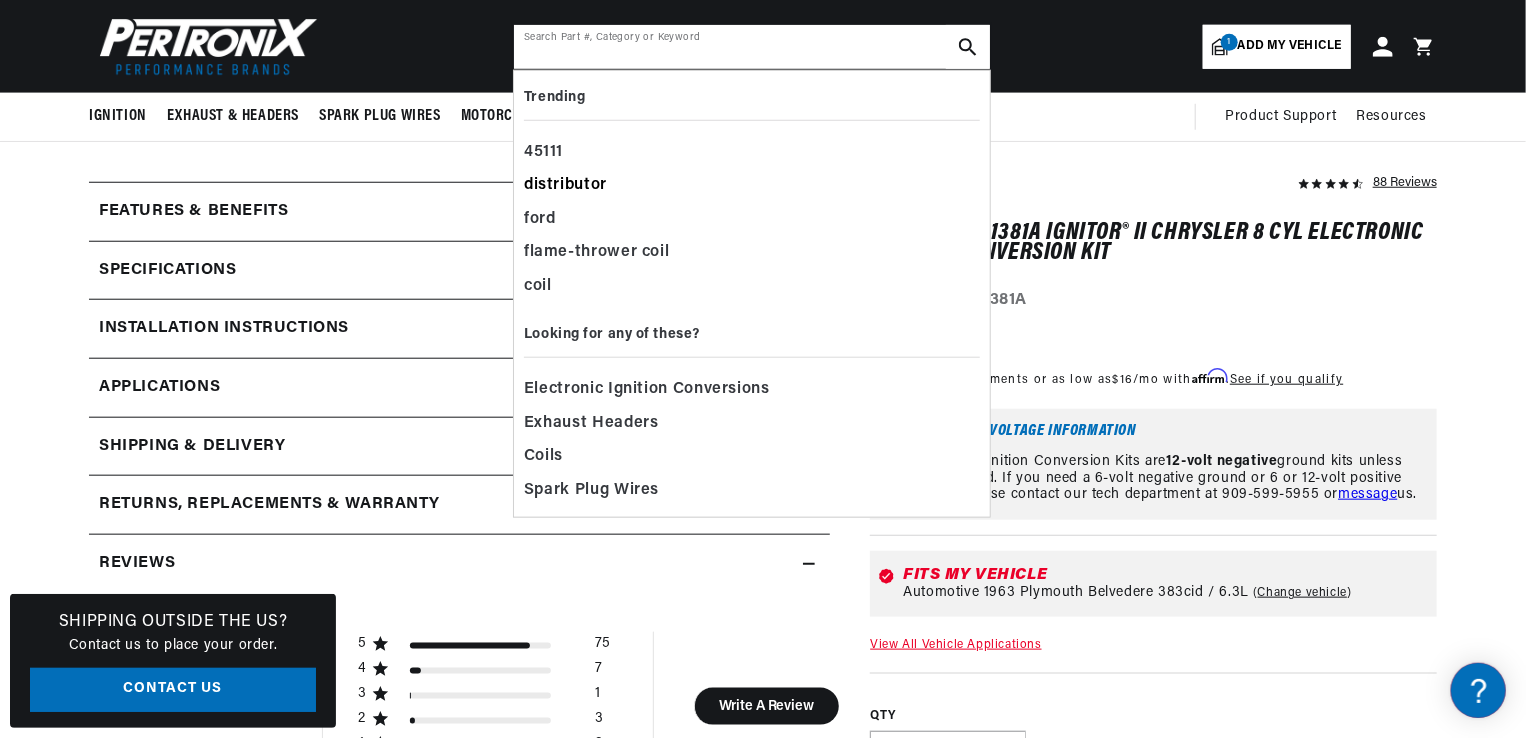 scroll, scrollTop: 0, scrollLeft: 1180, axis: horizontal 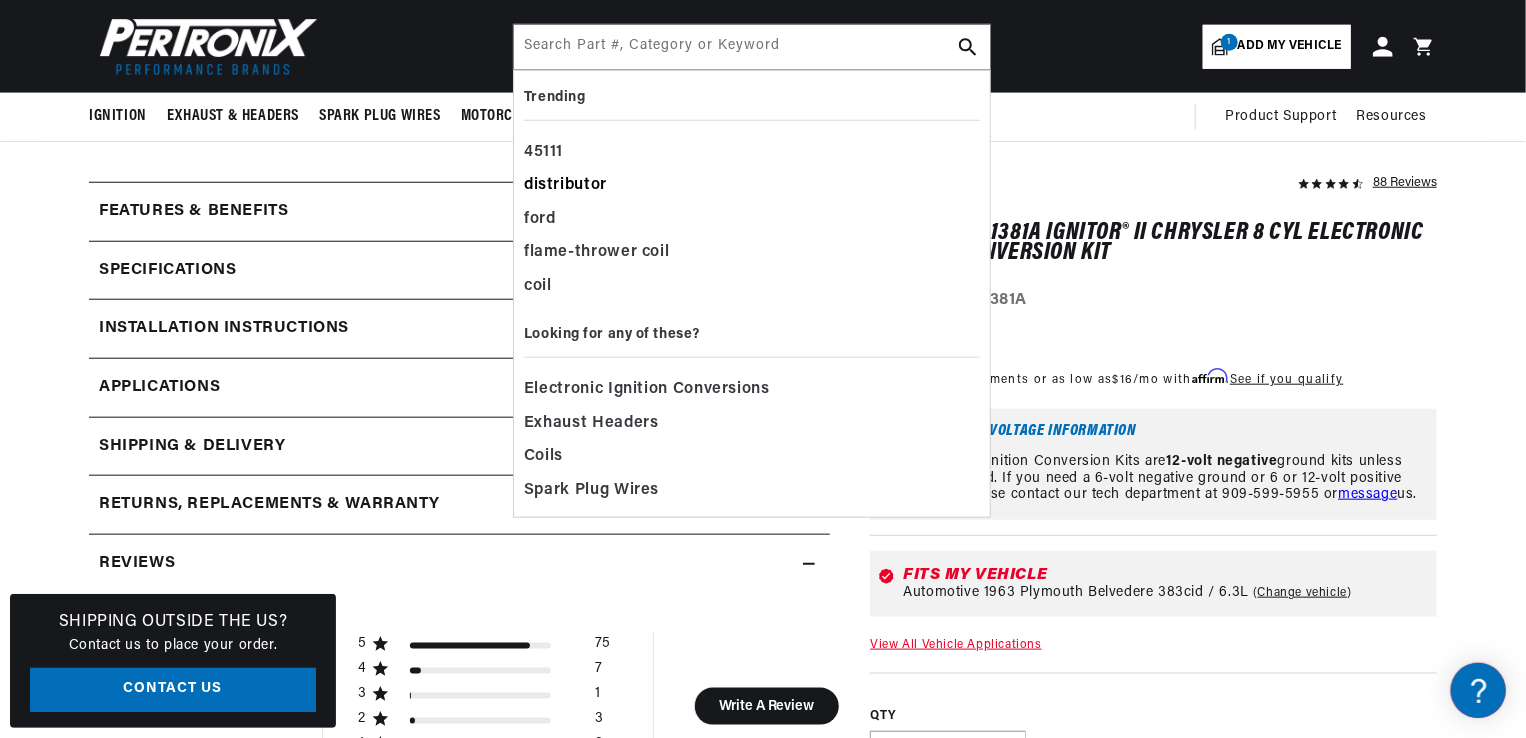 click on "distributor" at bounding box center [752, 186] 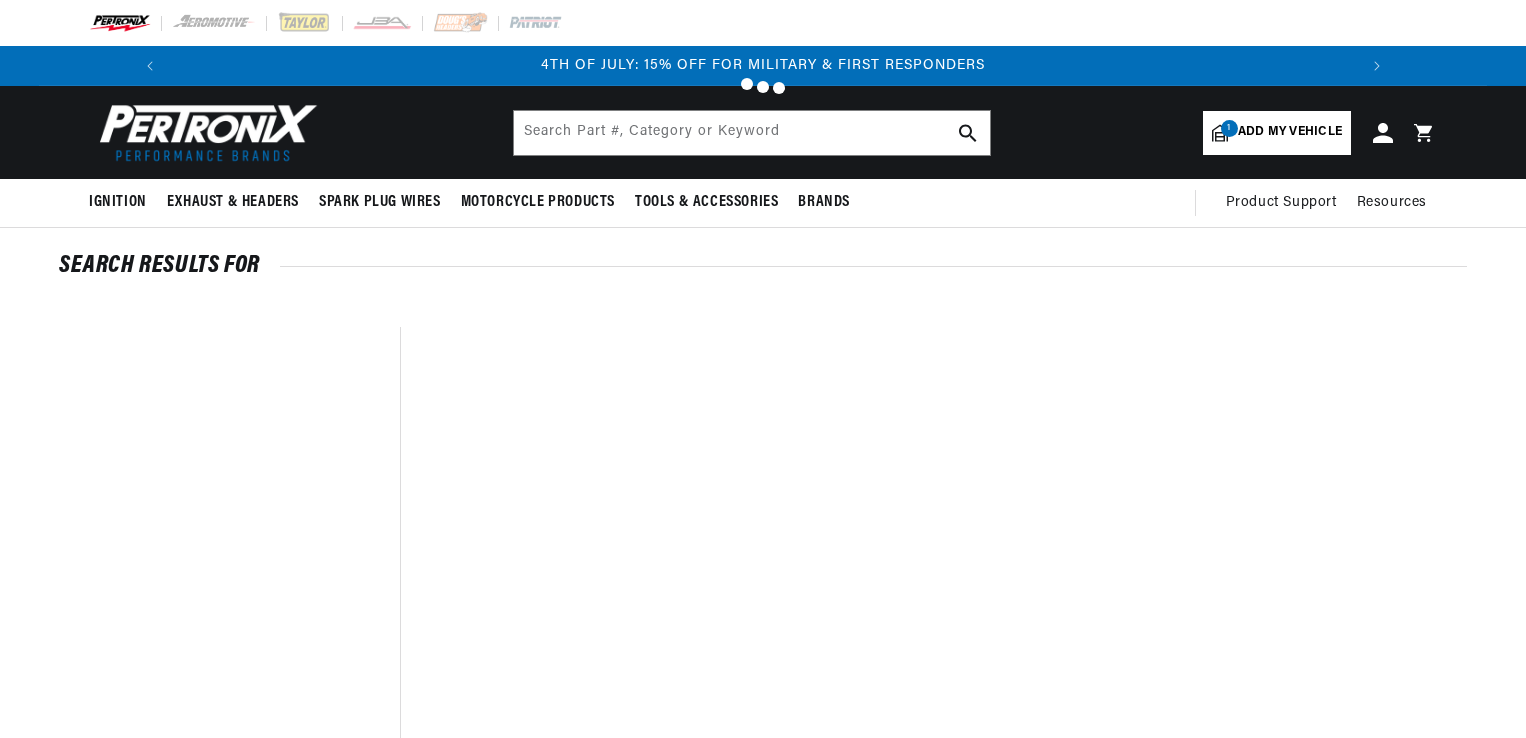 scroll, scrollTop: 0, scrollLeft: 0, axis: both 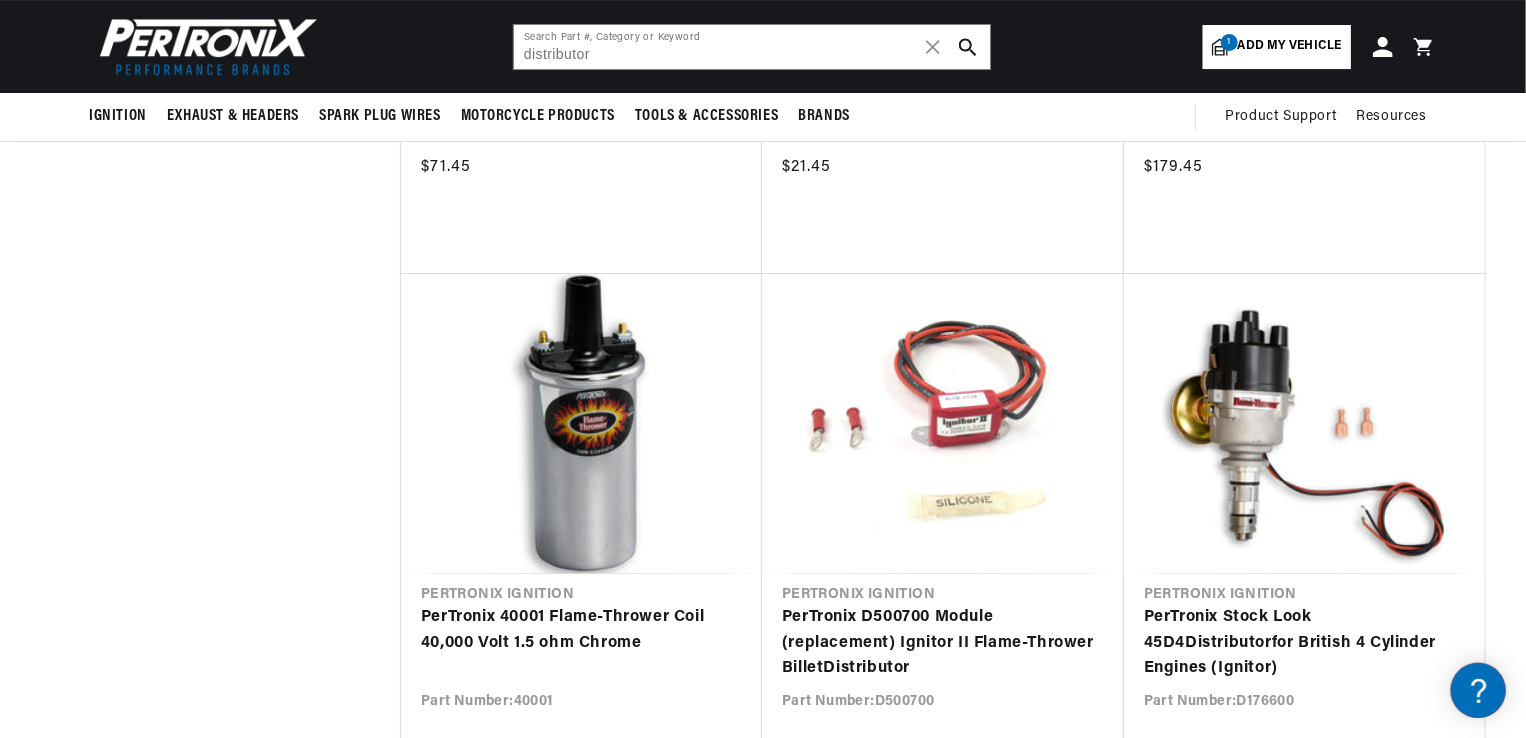 click on "1 Add my vehicle" at bounding box center [1277, 47] 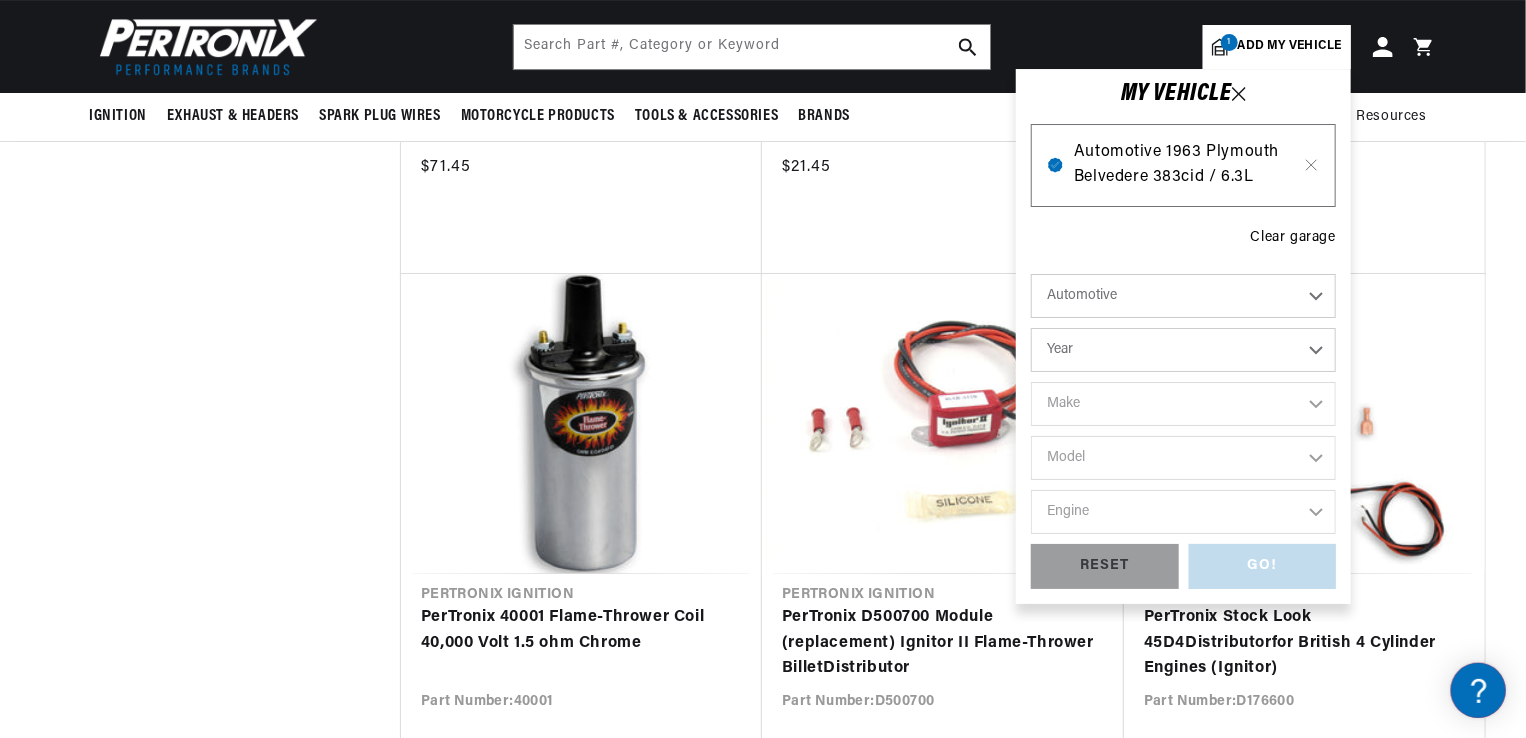 scroll, scrollTop: 0, scrollLeft: 2362, axis: horizontal 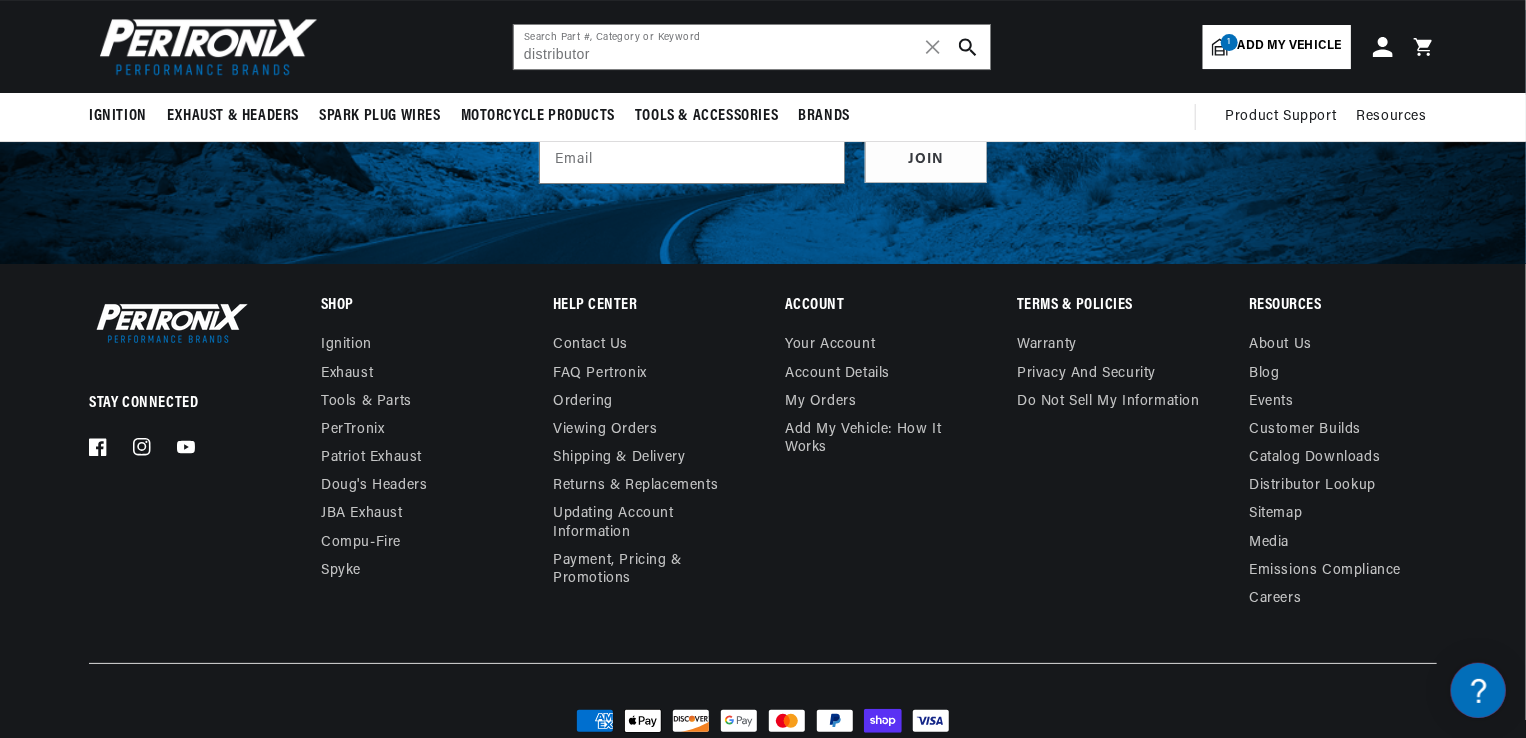 click on "Subscribe to our emails
Email
Join" at bounding box center [763, 137] 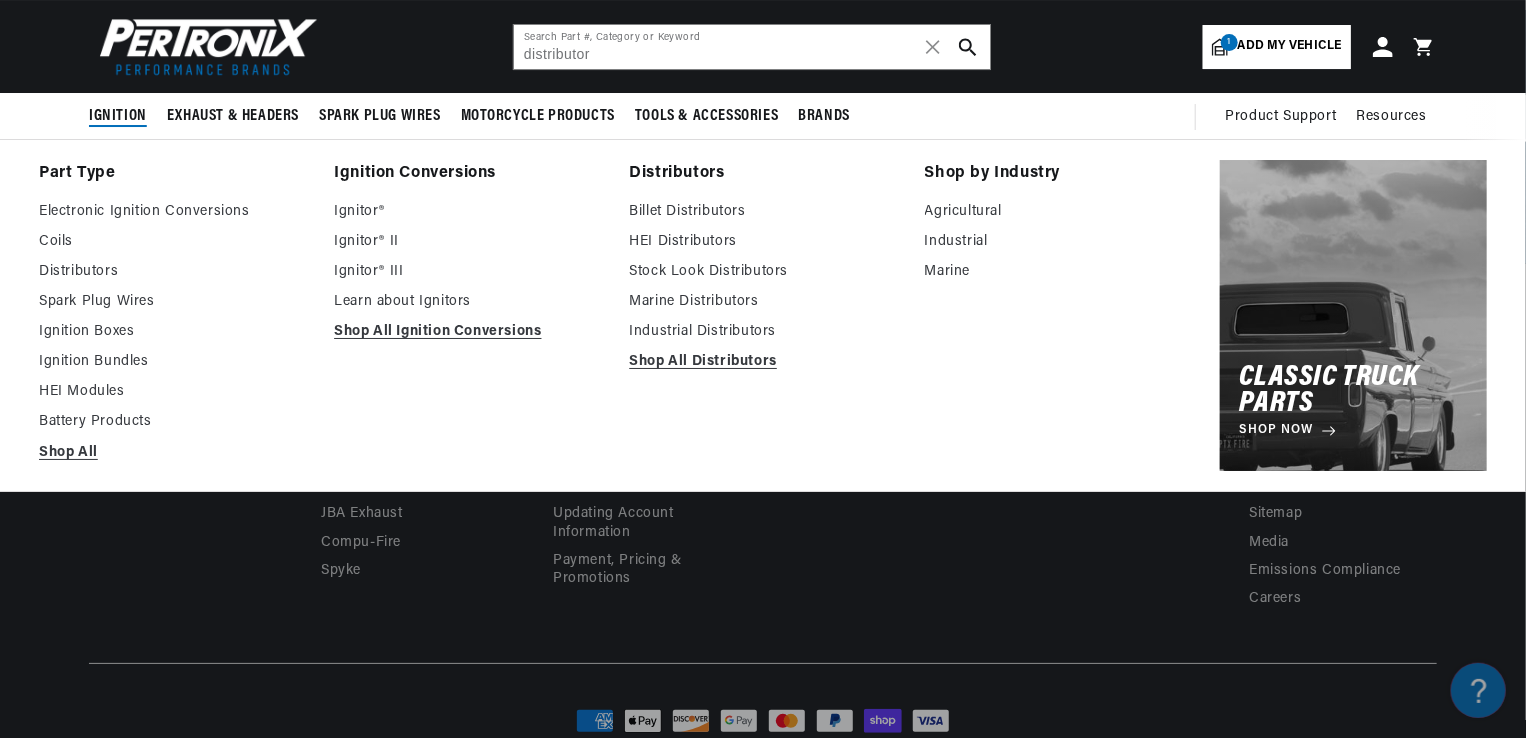 scroll, scrollTop: 0, scrollLeft: 2362, axis: horizontal 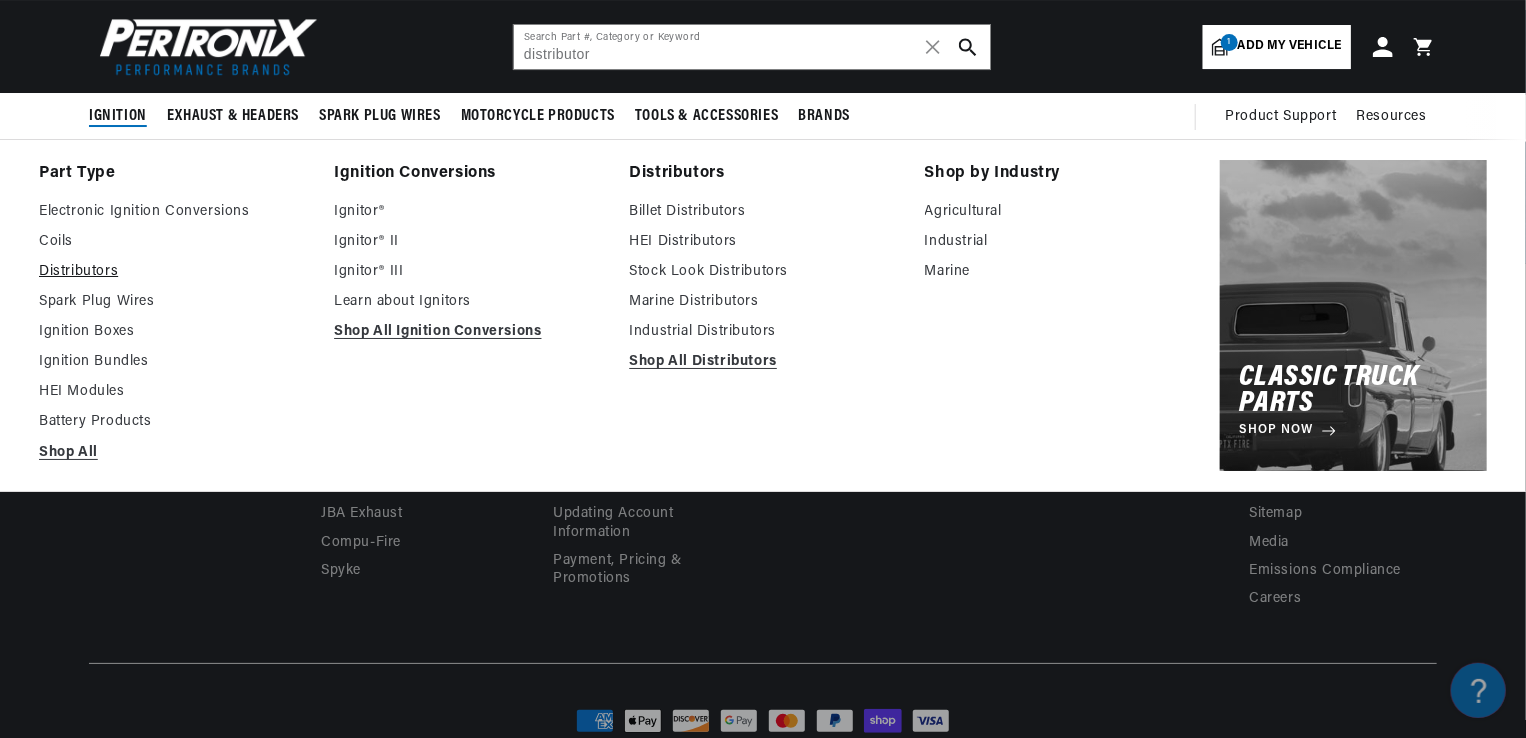 click on "Distributors" at bounding box center (172, 272) 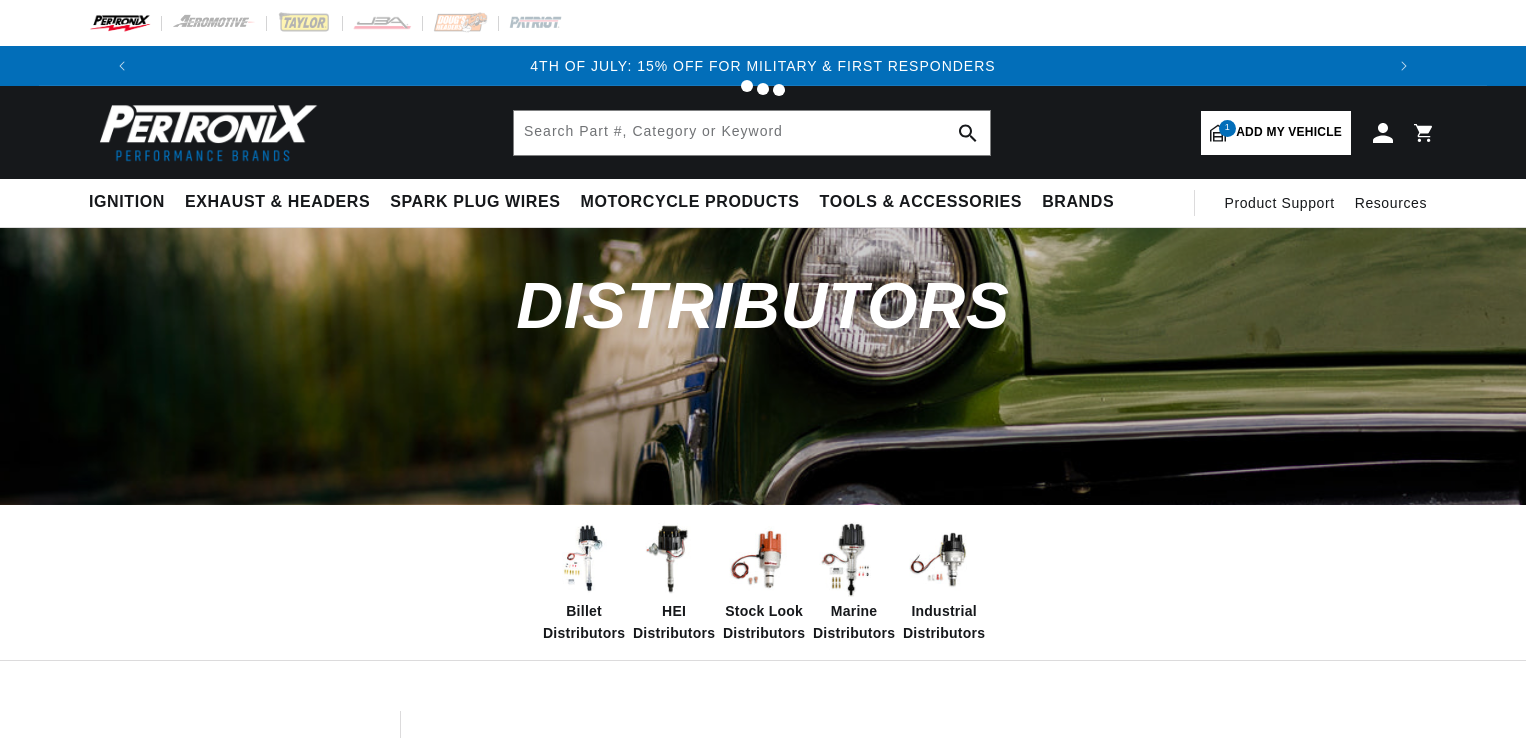 scroll, scrollTop: 0, scrollLeft: 0, axis: both 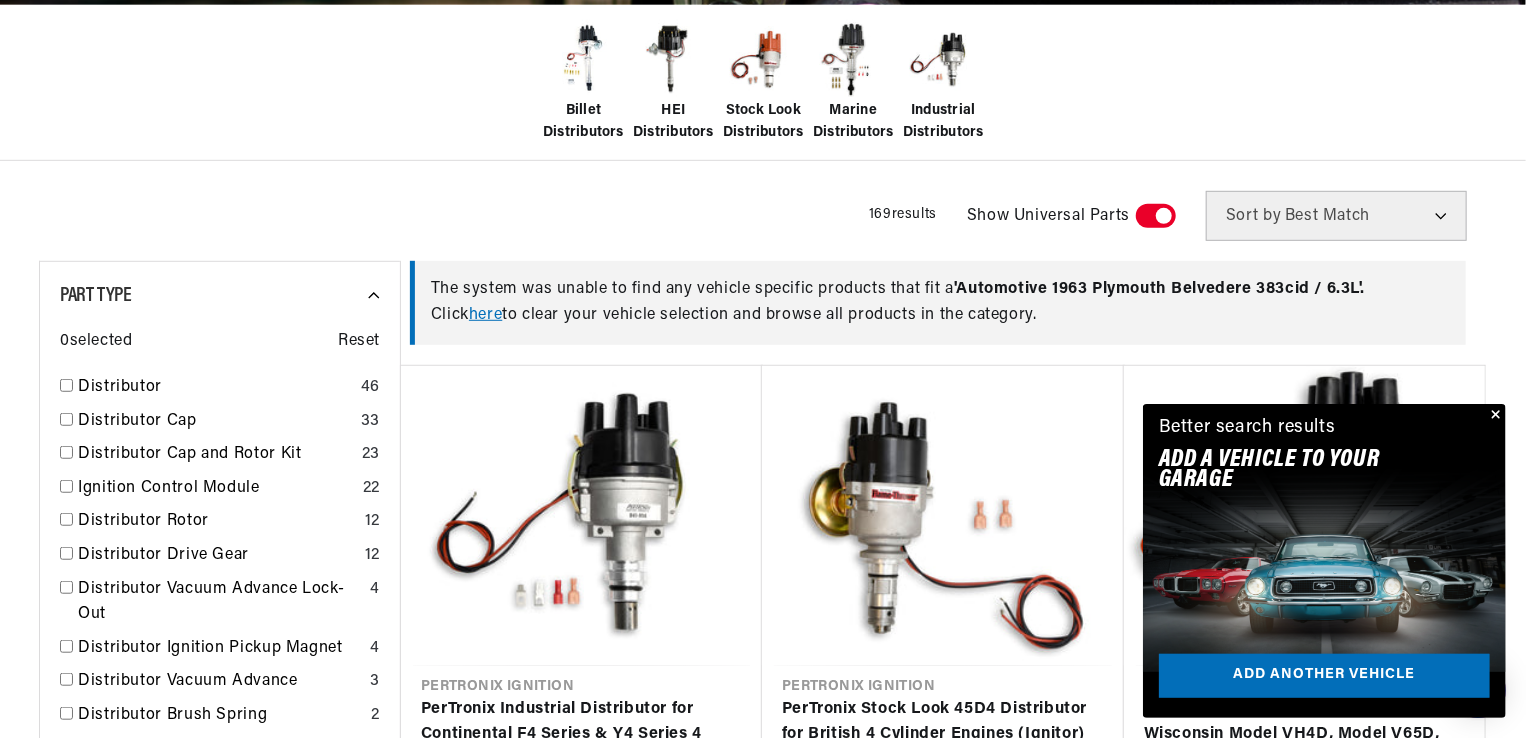 click on "Stock Look Distributors" at bounding box center [763, 122] 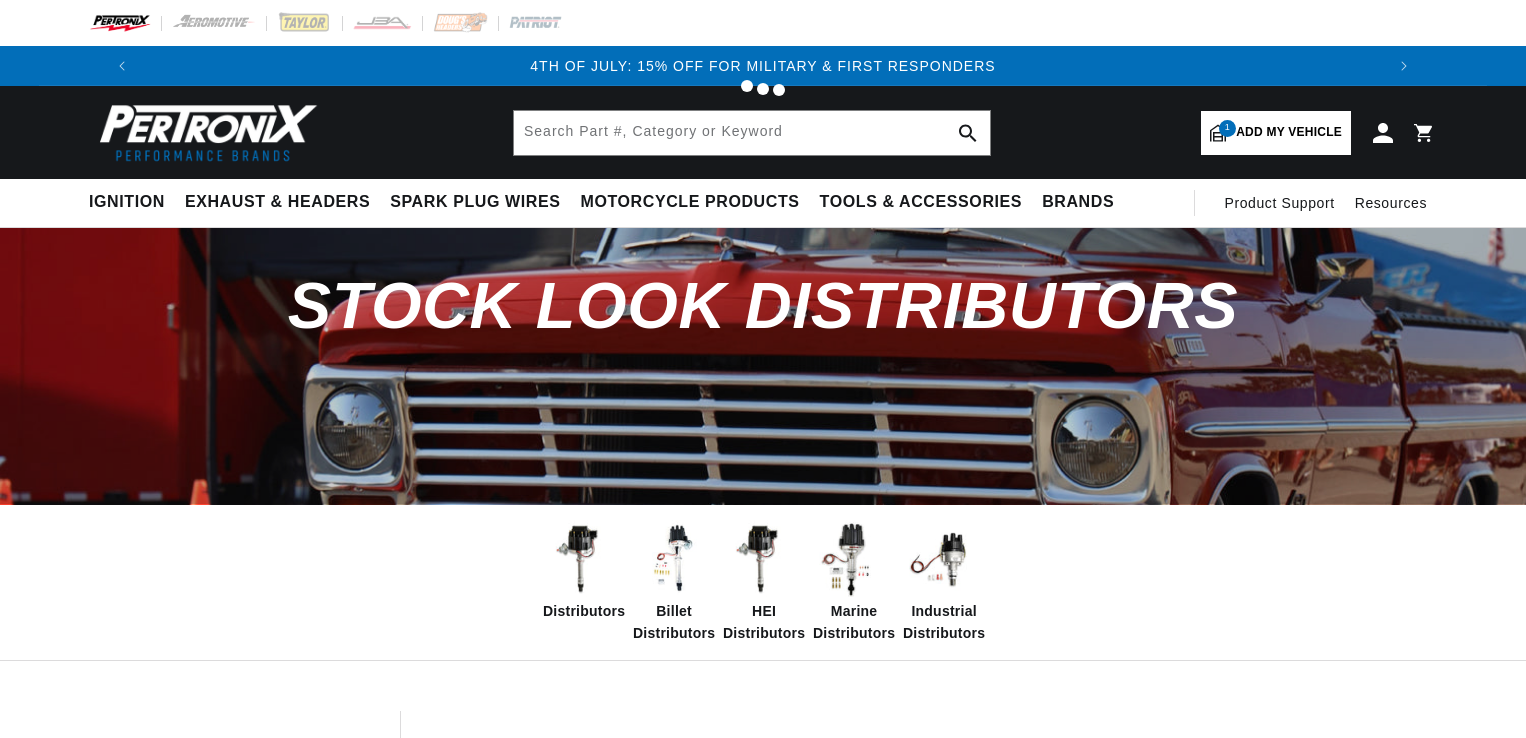 scroll, scrollTop: 0, scrollLeft: 0, axis: both 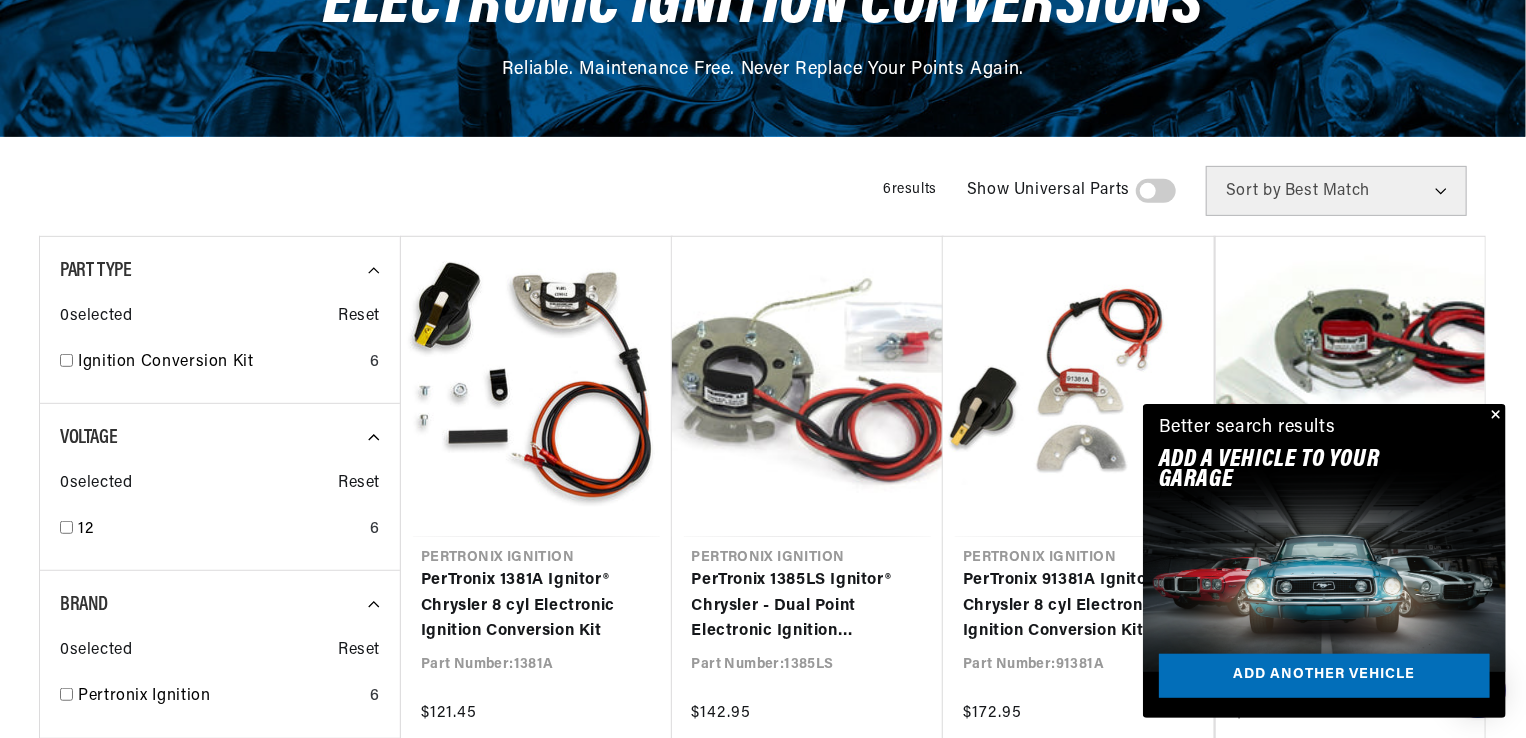 click on "Close dialog FIND THE RIGHT PARTS Take our quick quiz using the button below, answer a few simple questions, and we'll direct you to what you need. FIND MY PARTS Submit" at bounding box center [763, 369] 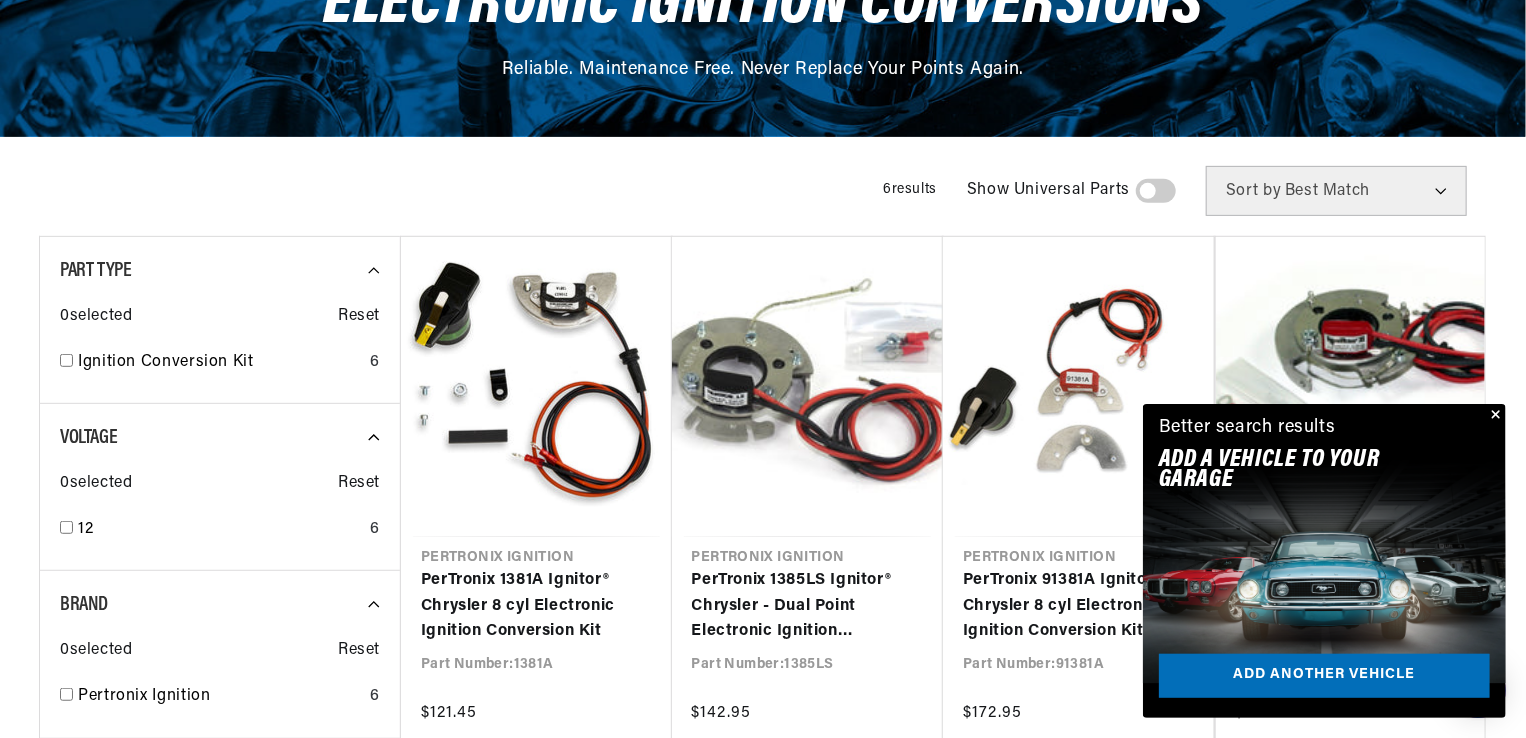 click at bounding box center (1494, 416) 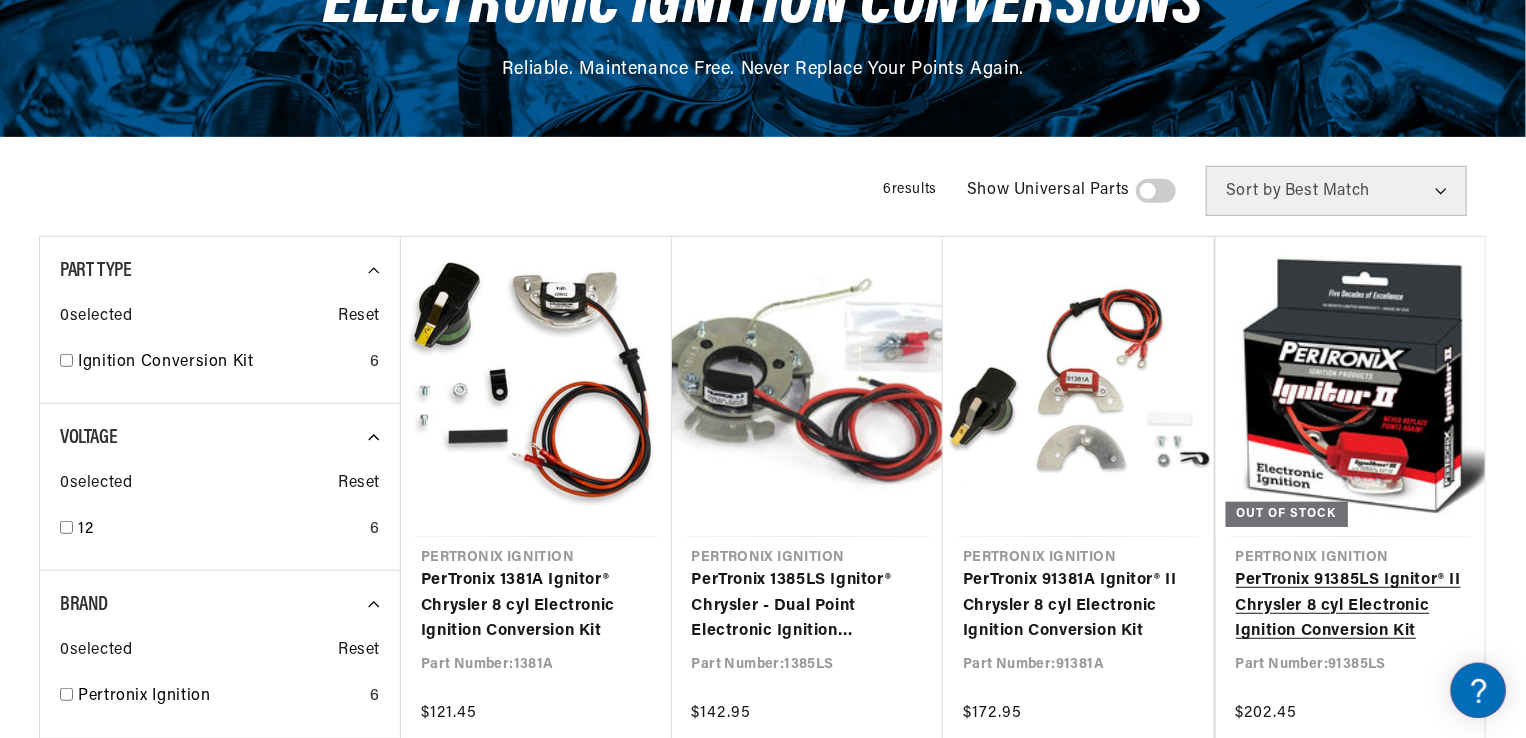 scroll, scrollTop: 352, scrollLeft: 0, axis: vertical 